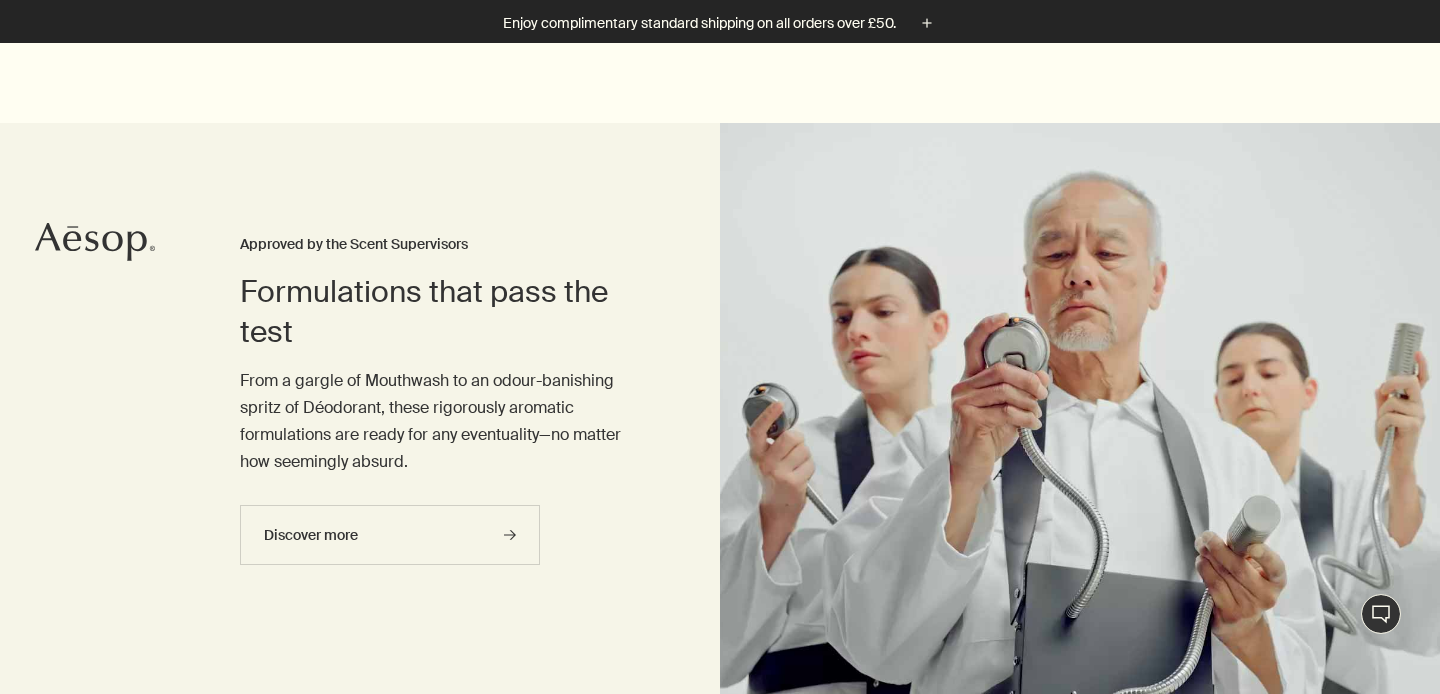 scroll, scrollTop: 302, scrollLeft: 0, axis: vertical 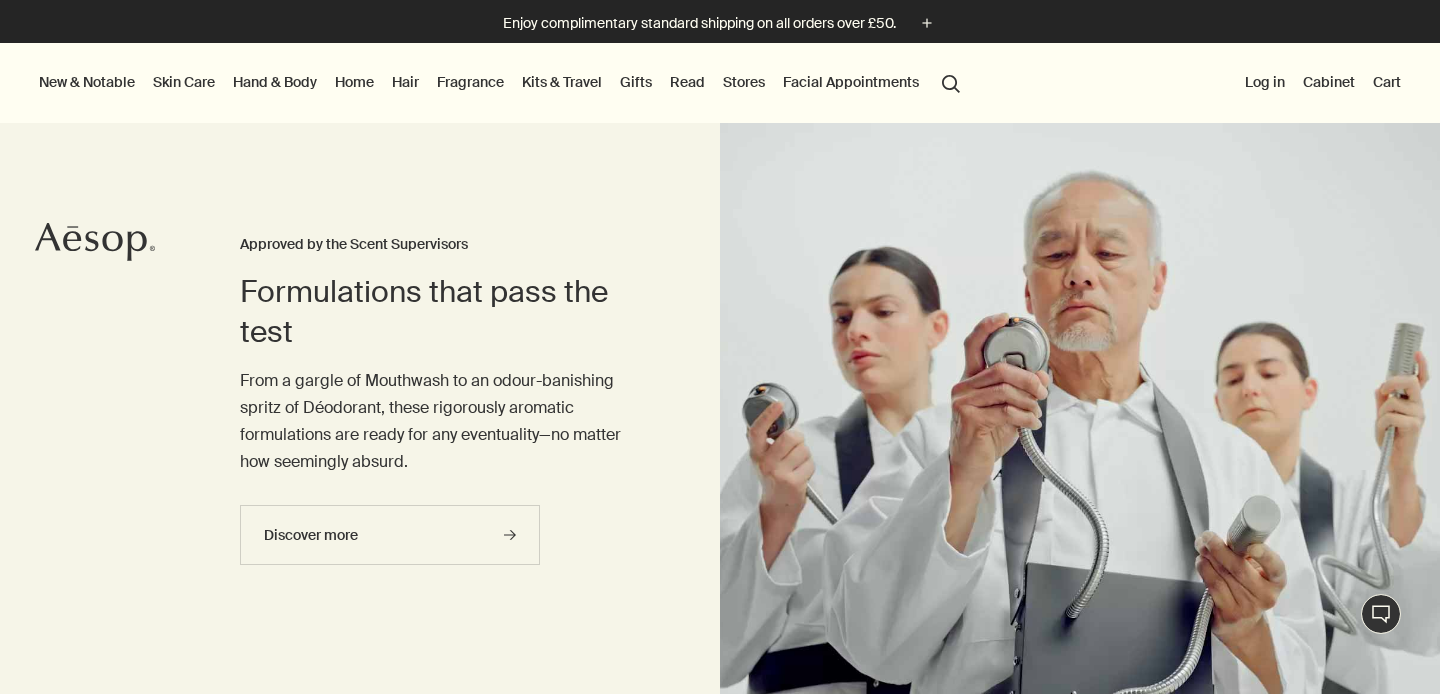 click on "Skin Care" at bounding box center (184, 82) 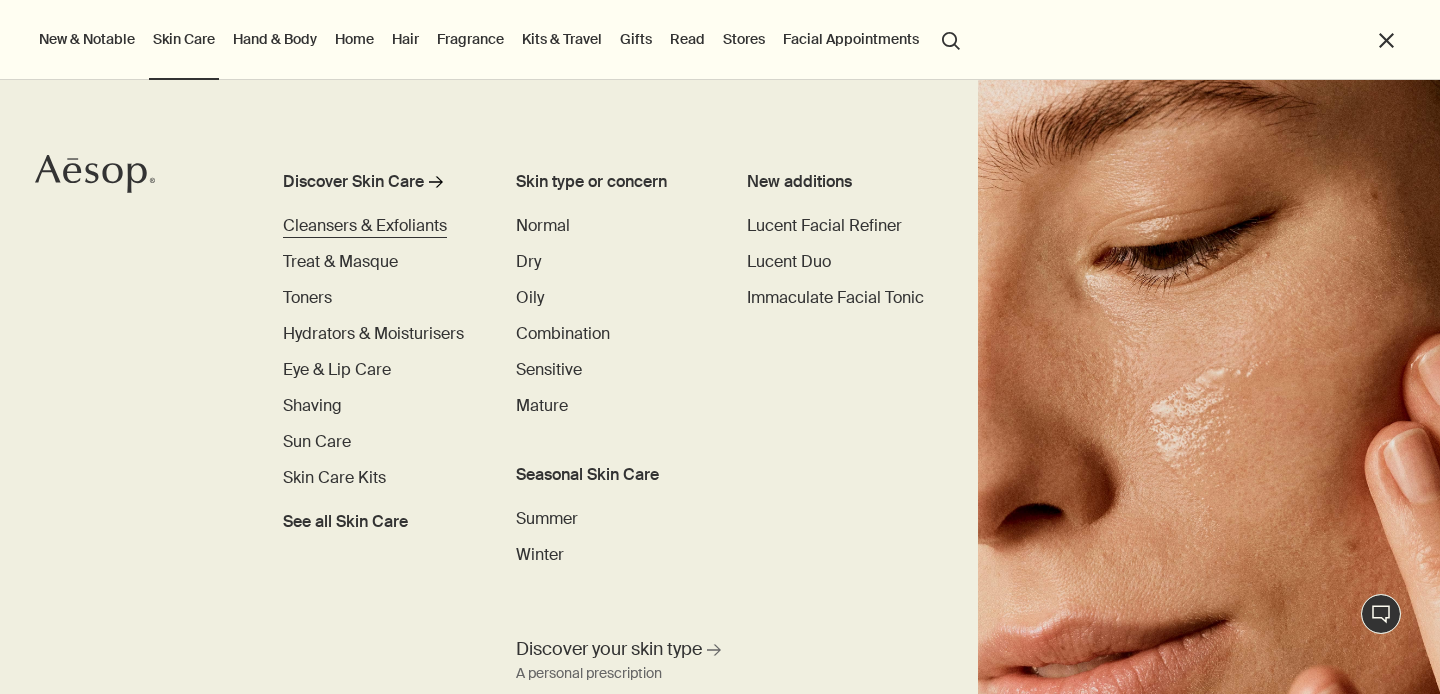 click on "Cleansers & Exfoliants" at bounding box center [365, 225] 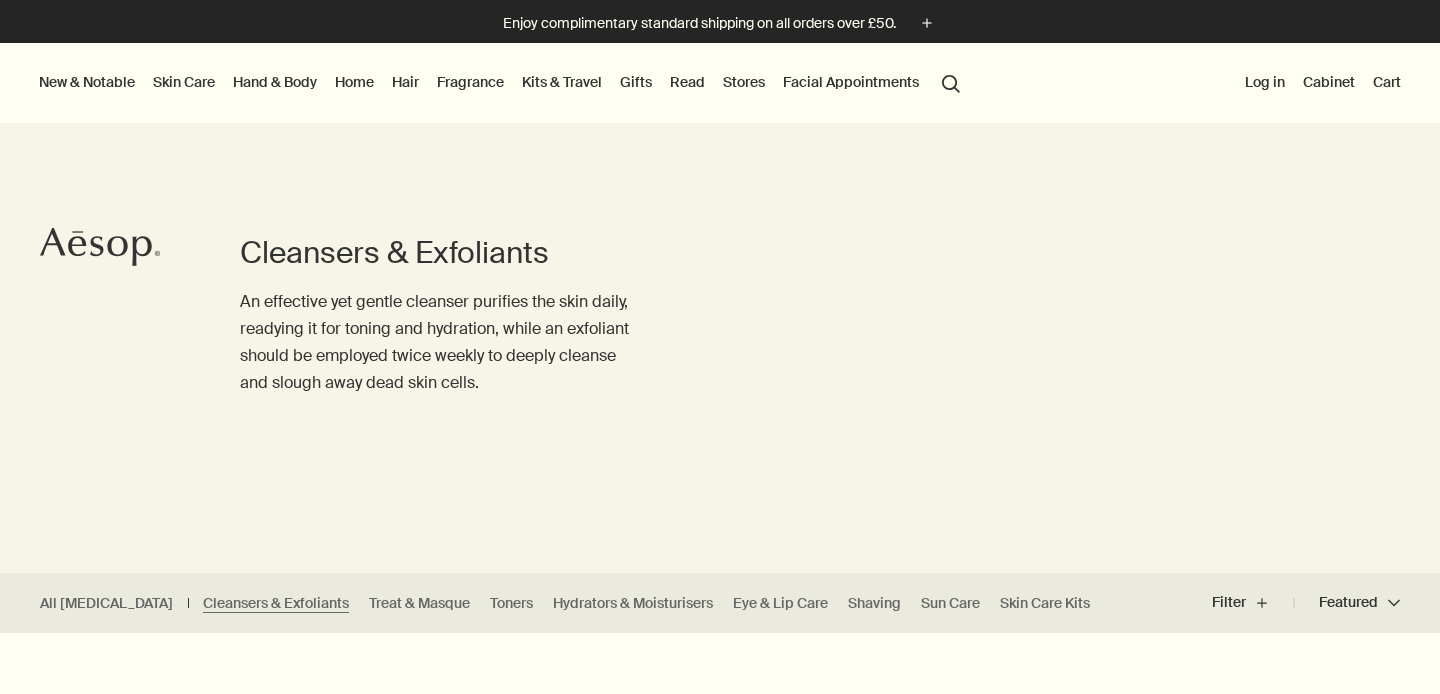 scroll, scrollTop: 0, scrollLeft: 0, axis: both 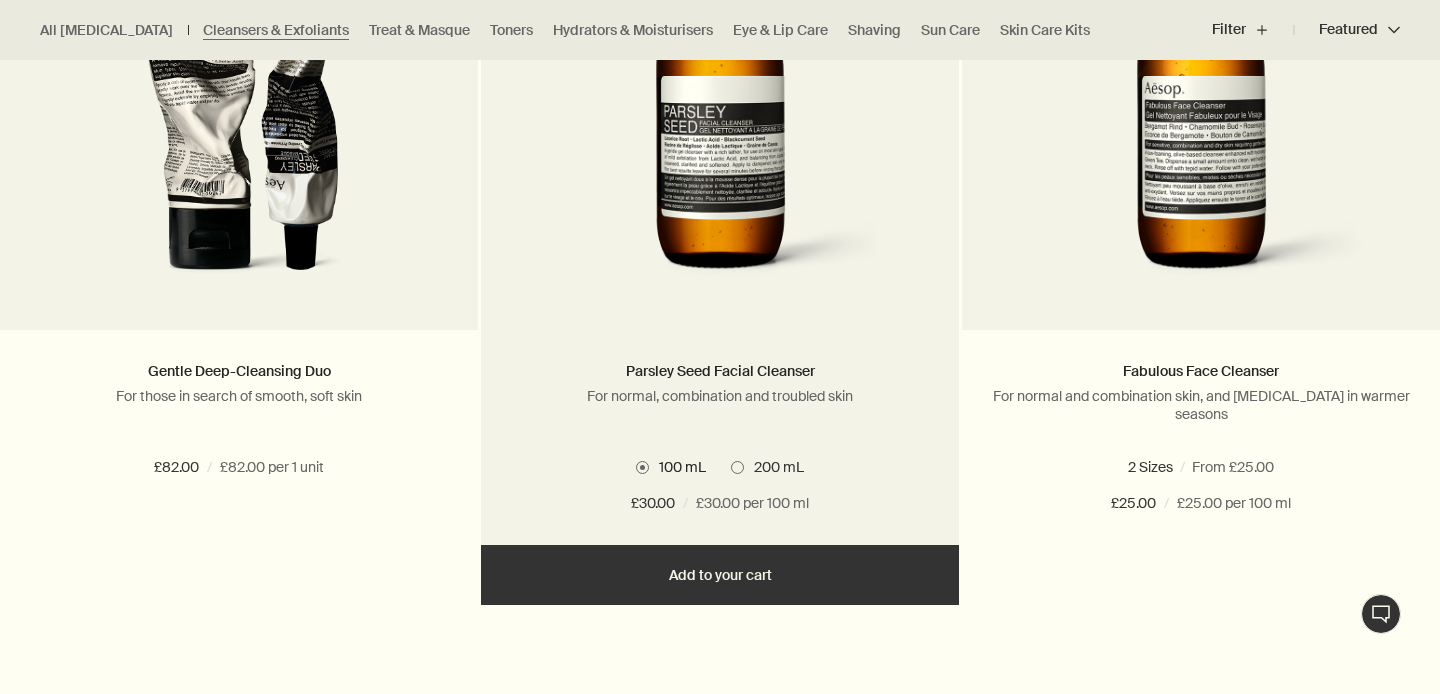 click on "200 mL" at bounding box center [774, 467] 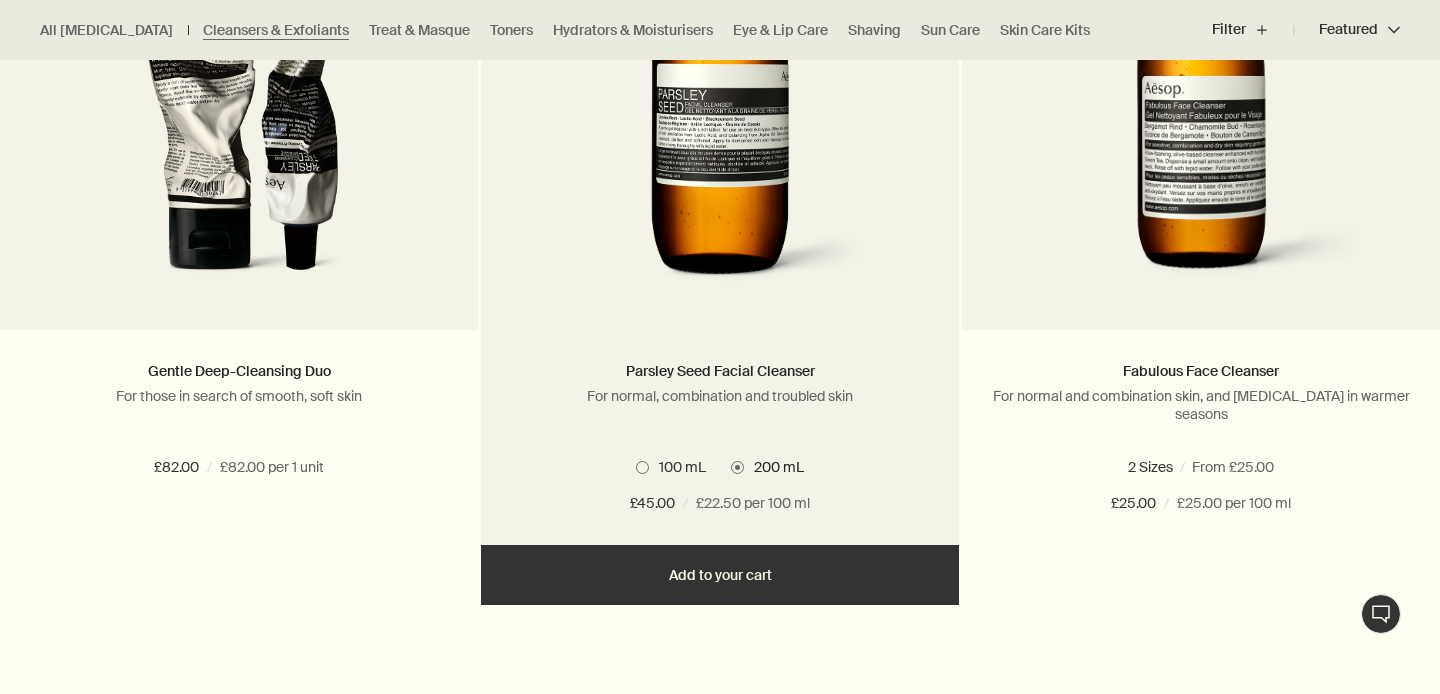 click on "100 mL" at bounding box center [677, 467] 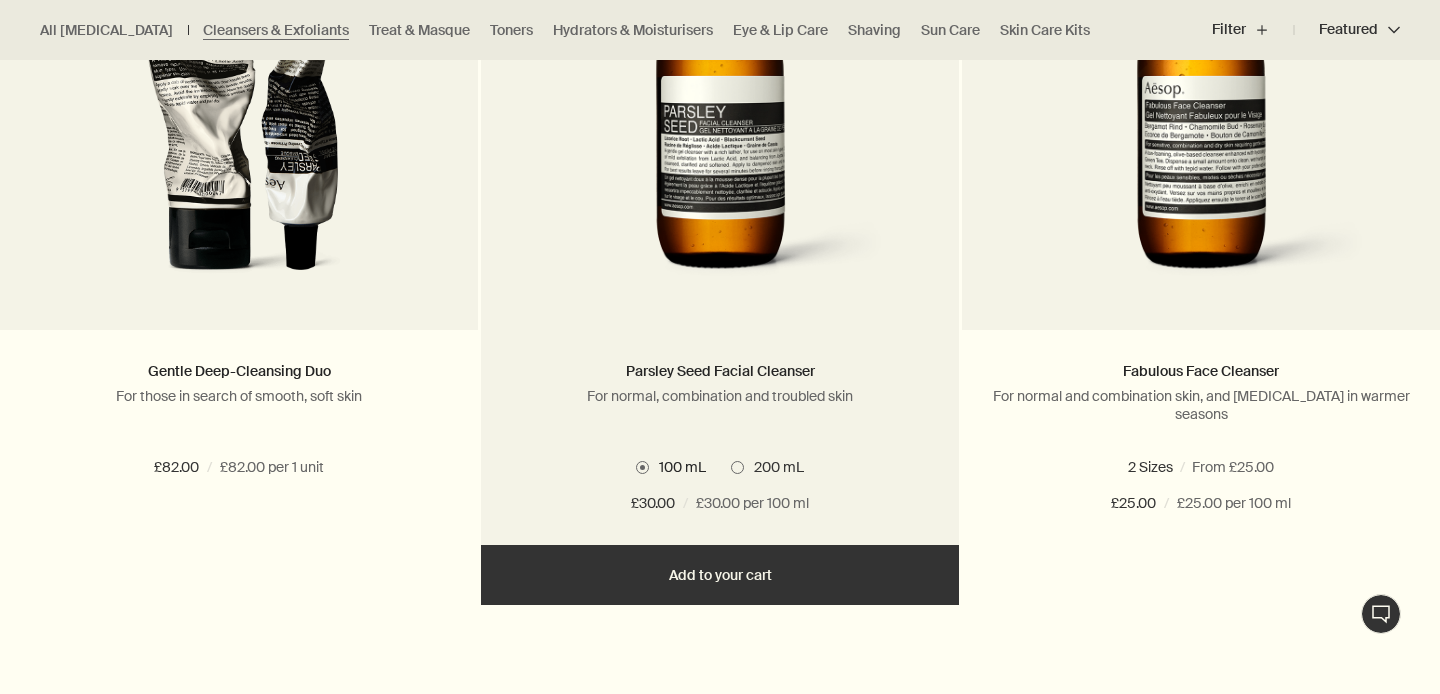 click on "200 mL" at bounding box center [774, 467] 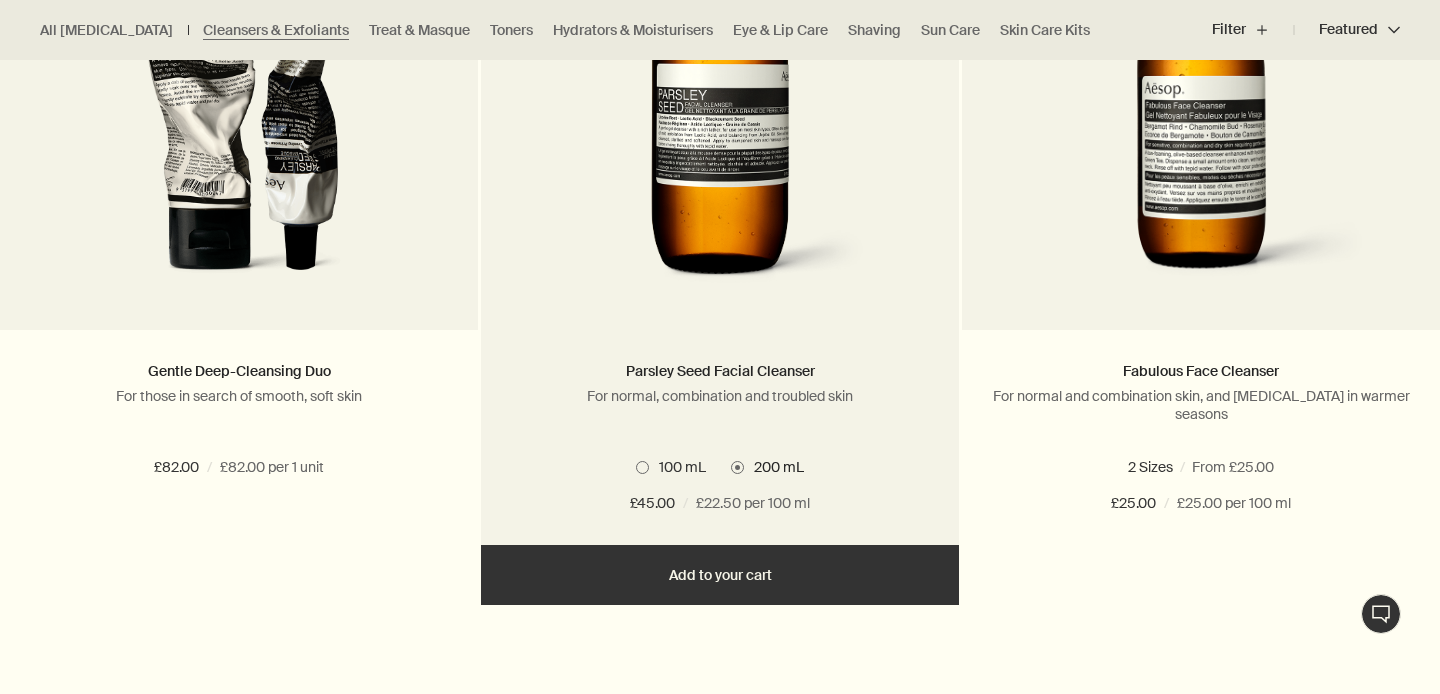 click on "100 mL" at bounding box center [677, 467] 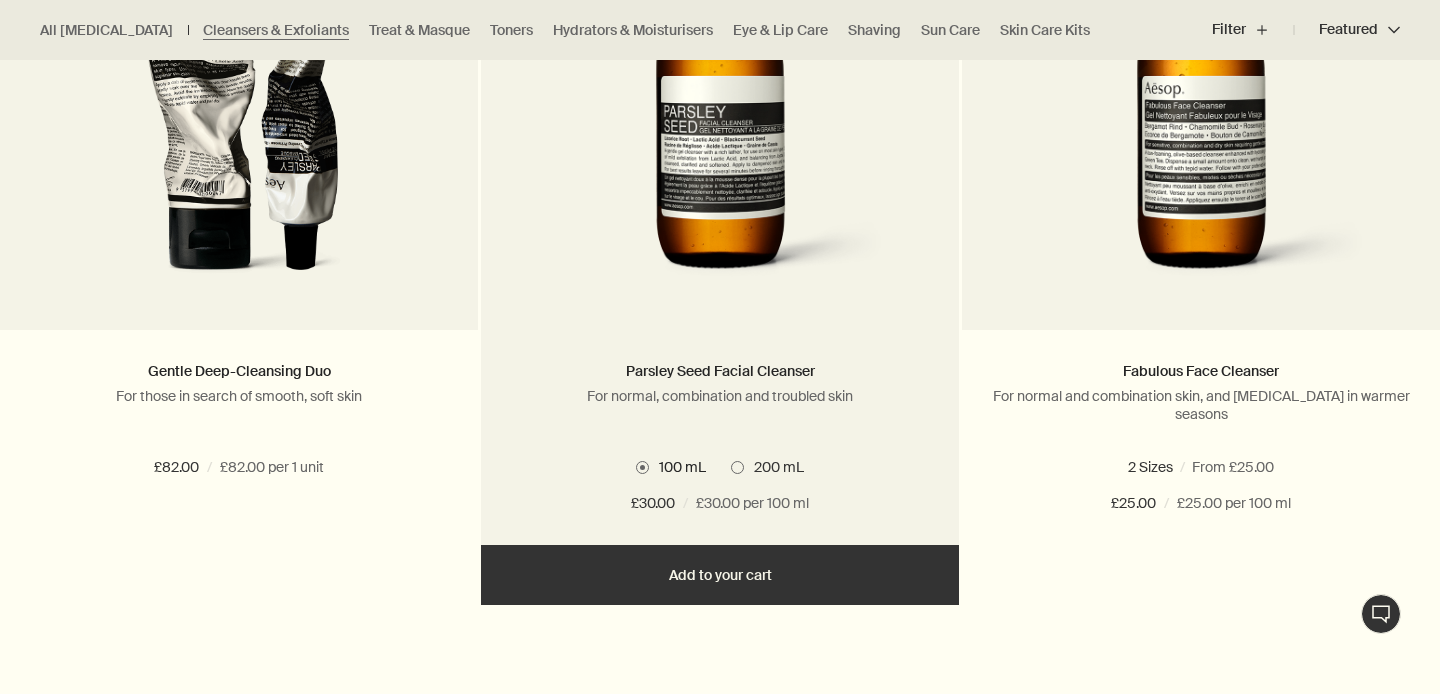 click on "200 mL" at bounding box center (774, 467) 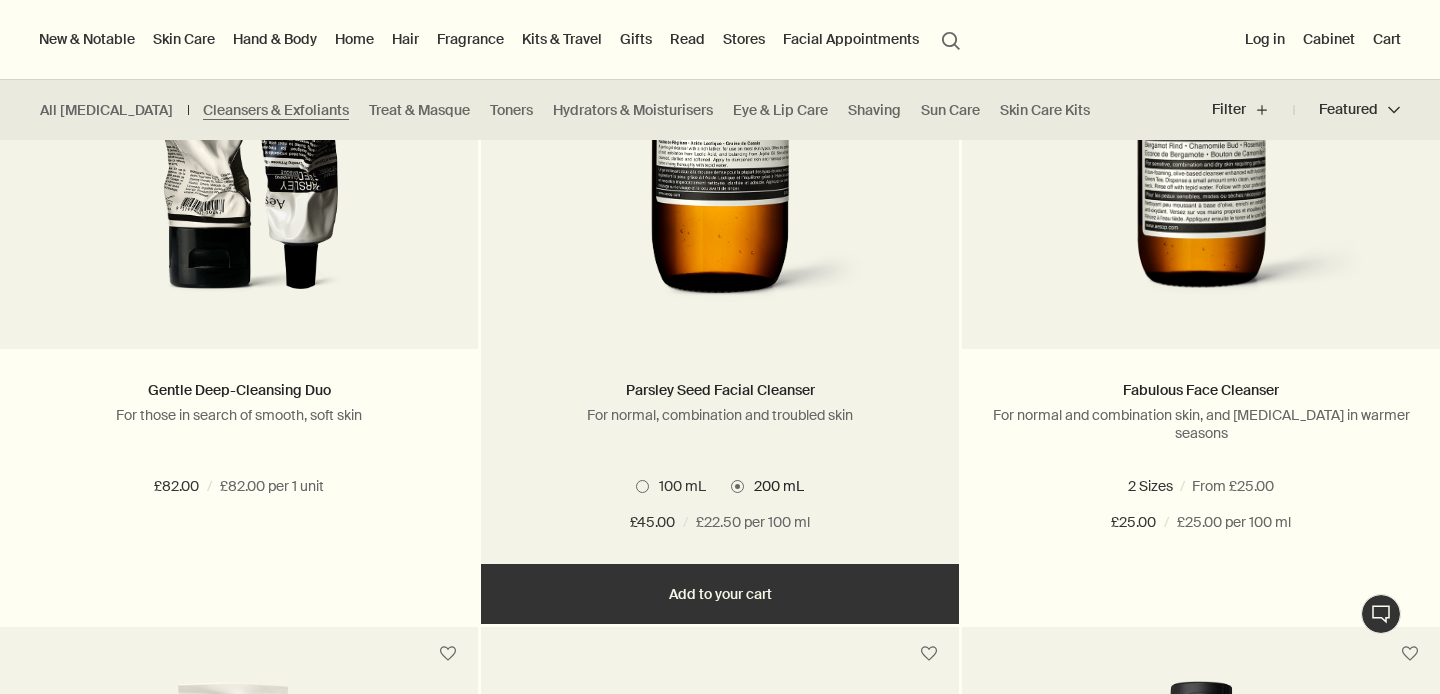 scroll, scrollTop: 734, scrollLeft: 0, axis: vertical 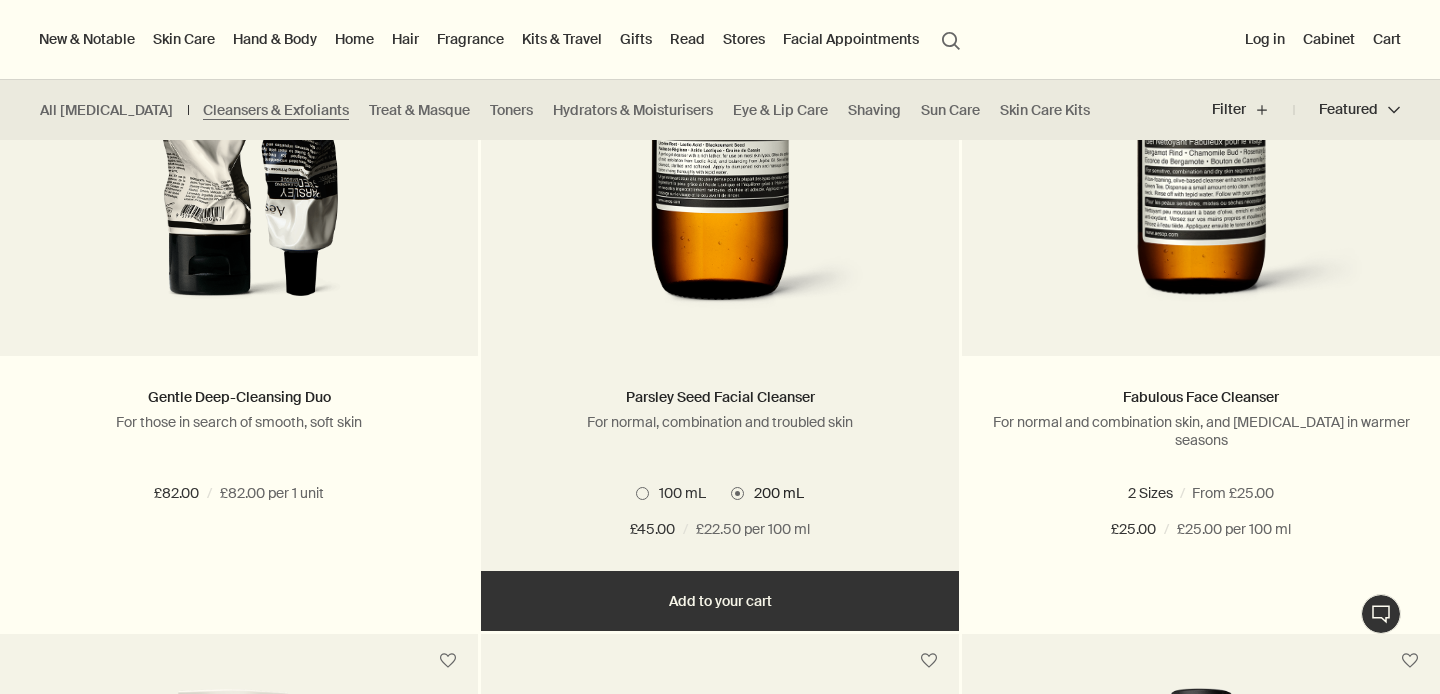 click at bounding box center (642, 493) 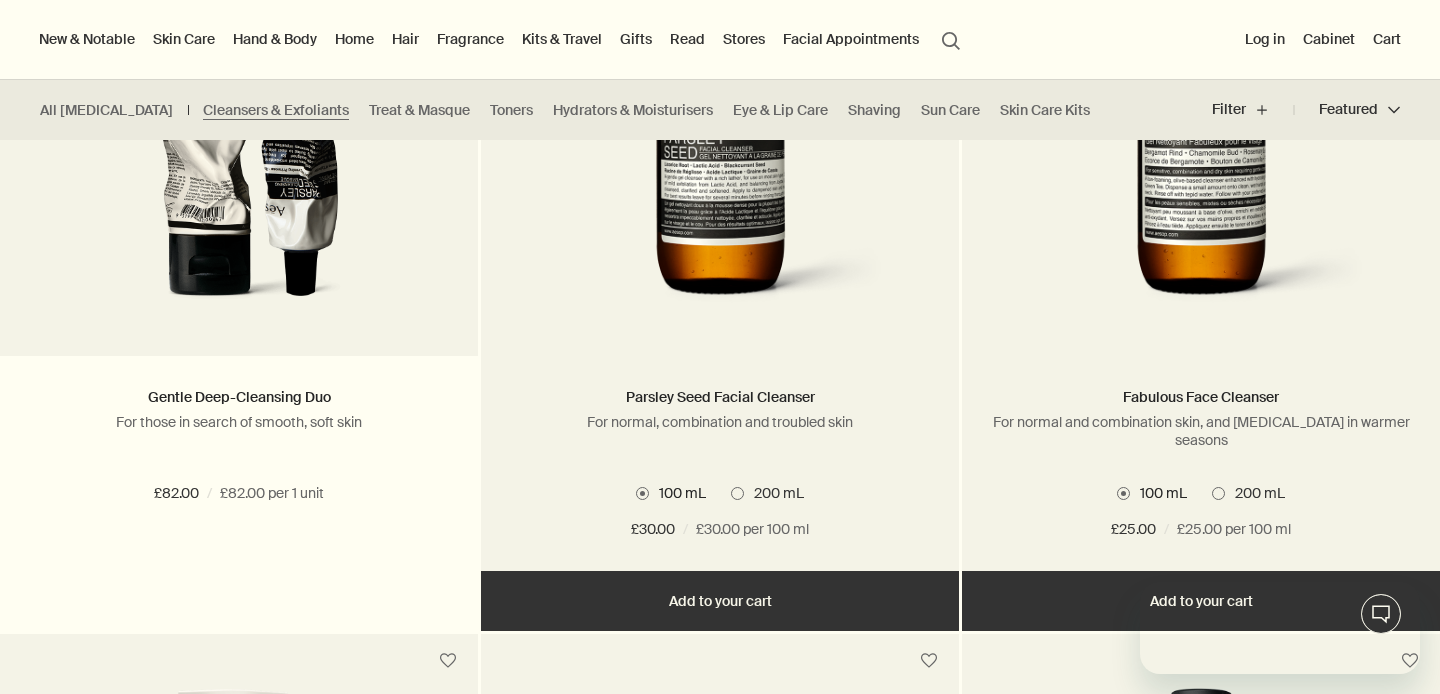 scroll, scrollTop: 0, scrollLeft: 0, axis: both 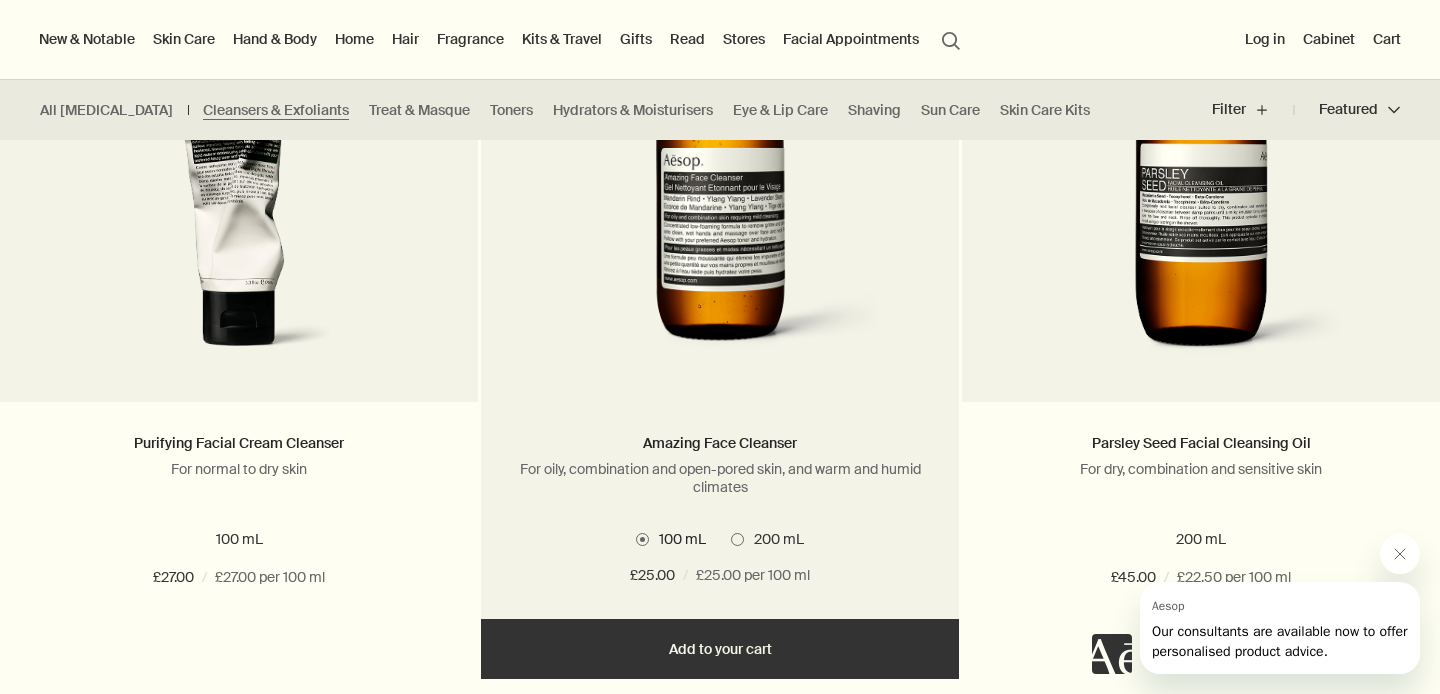 click on "200 mL" at bounding box center (774, 539) 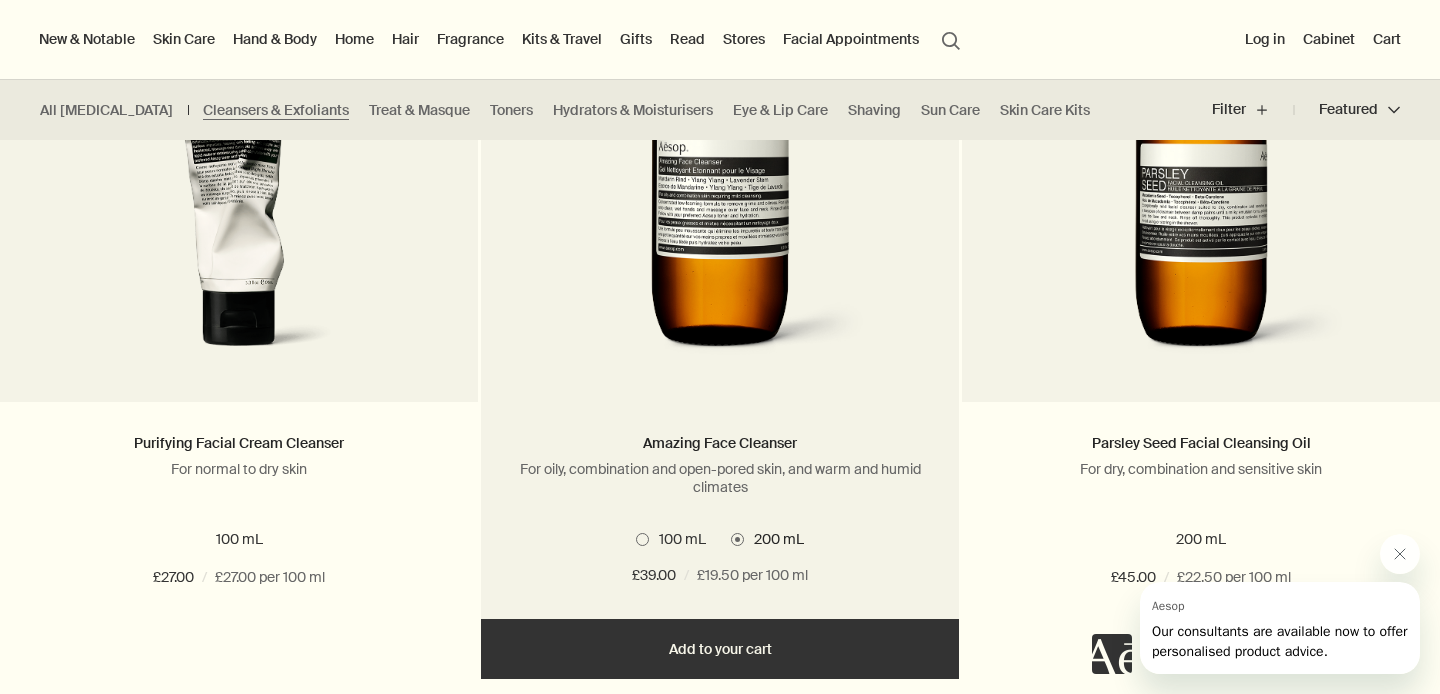 click on "100 mL 200 mL" at bounding box center (720, 539) 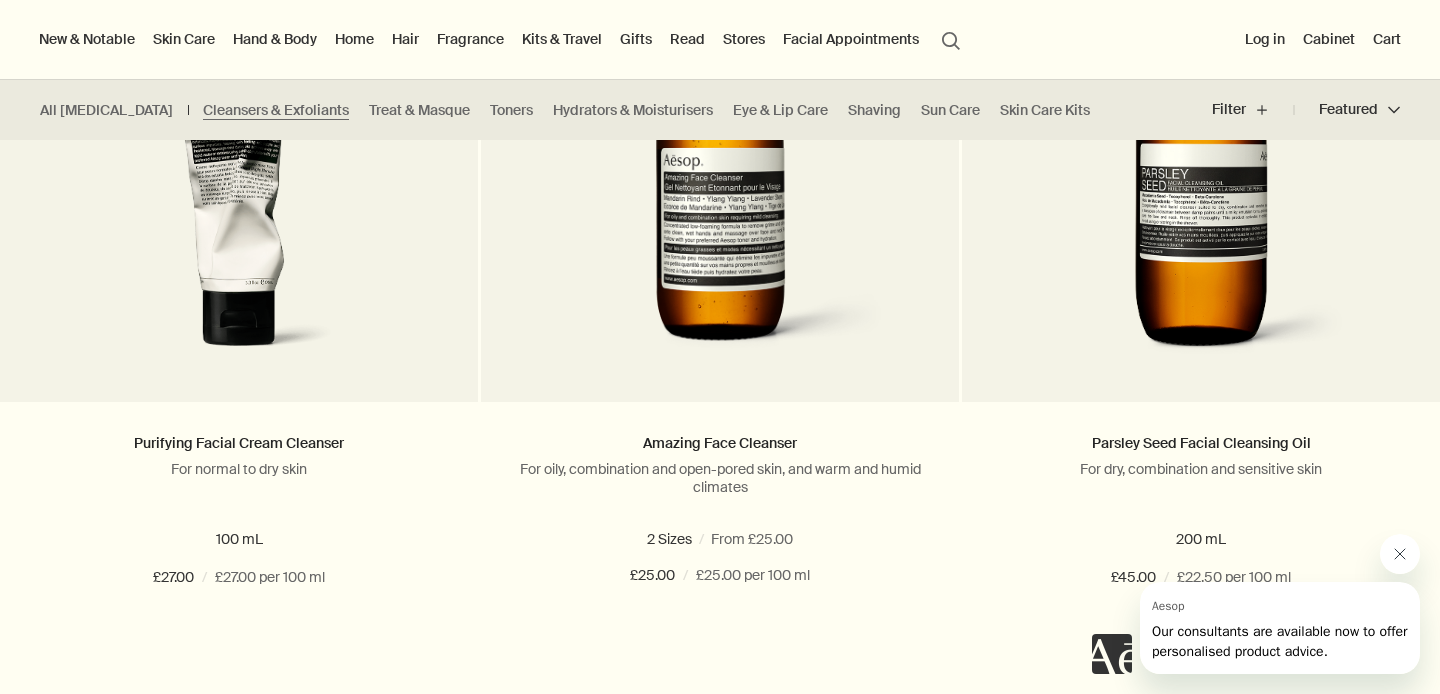 click 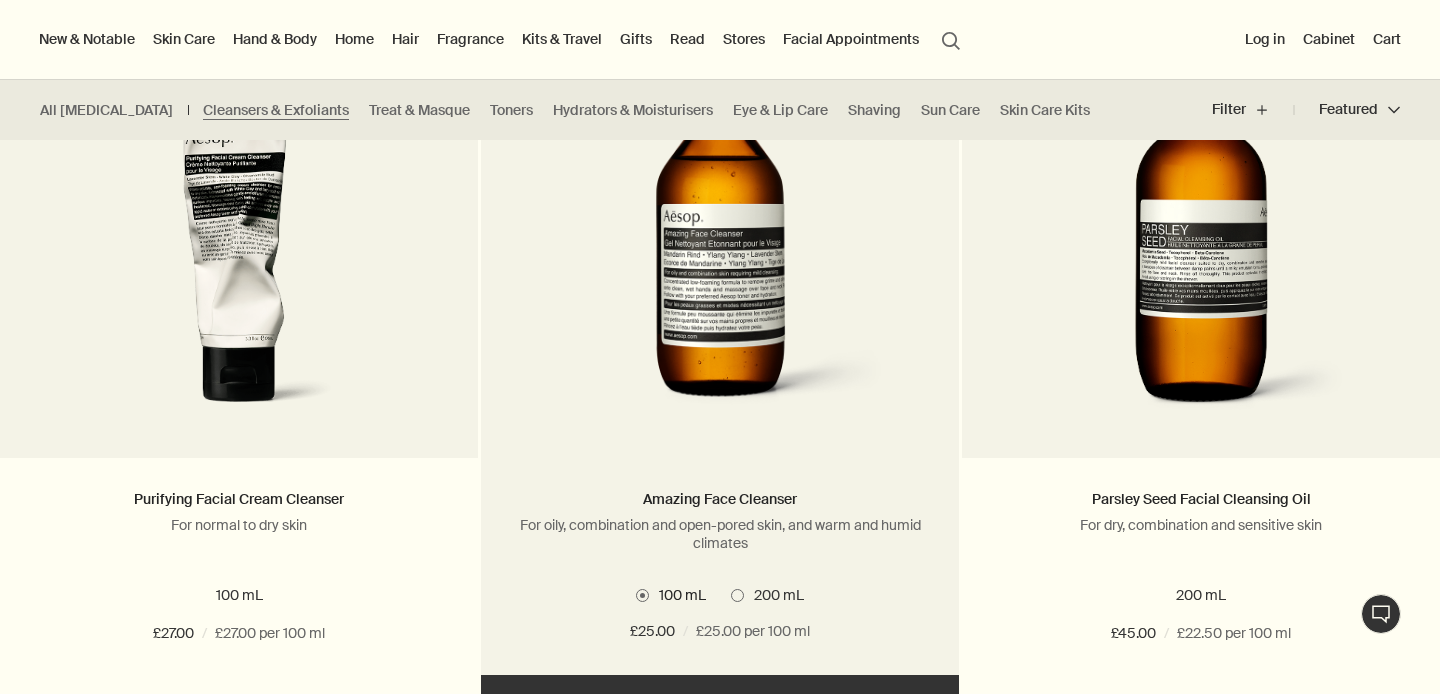 scroll, scrollTop: 1355, scrollLeft: 0, axis: vertical 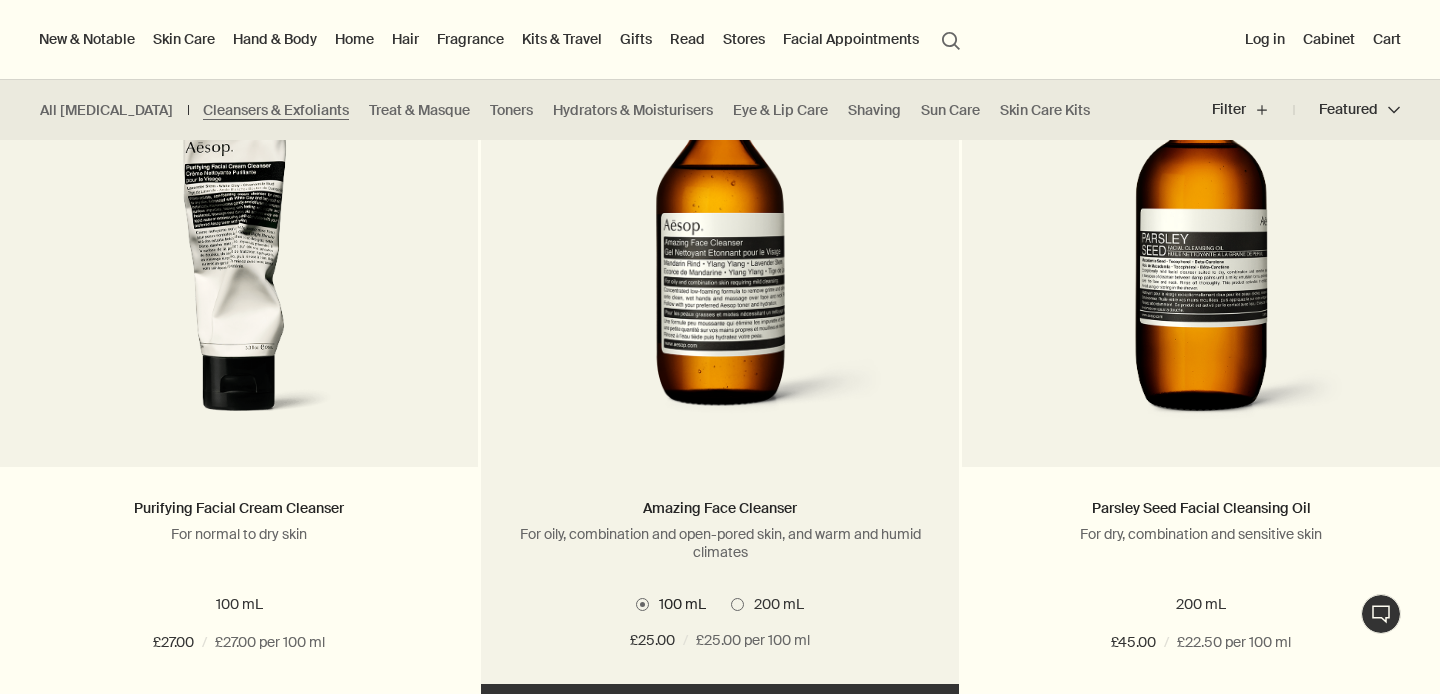 click at bounding box center (719, 252) 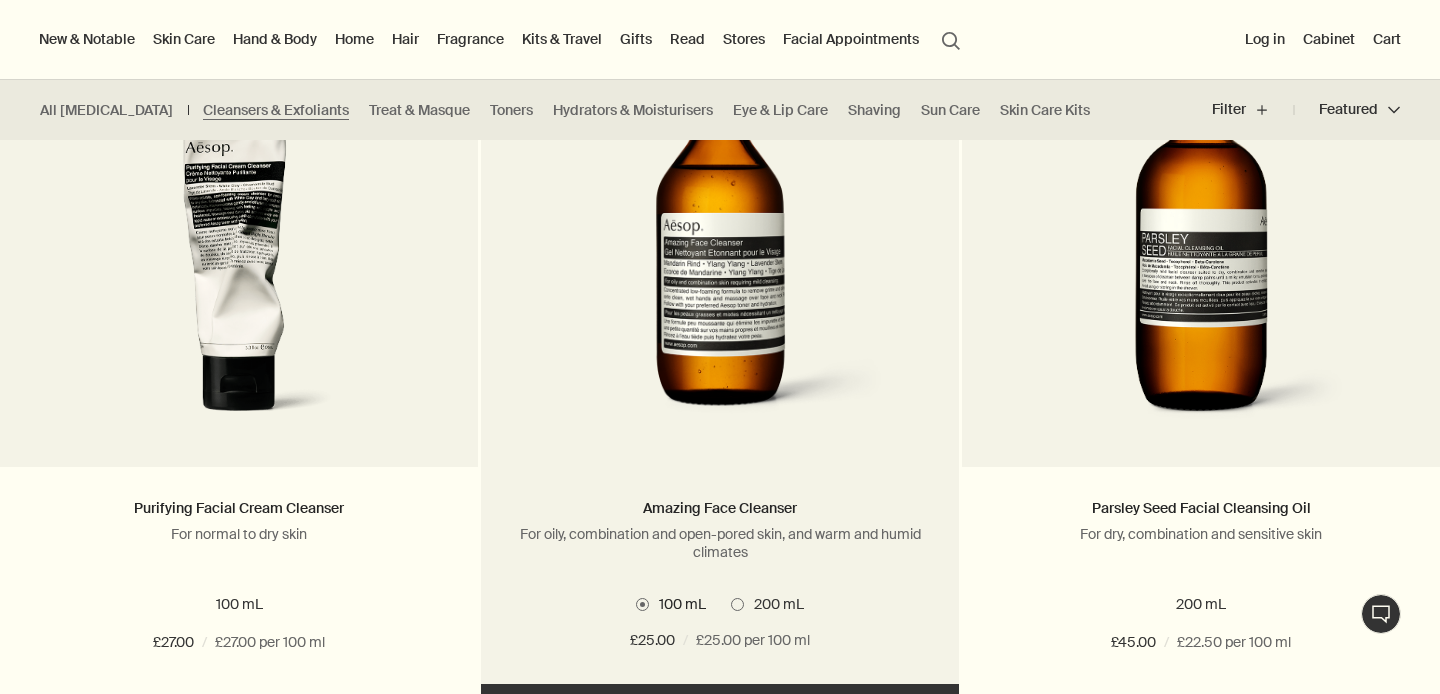 click at bounding box center [719, 252] 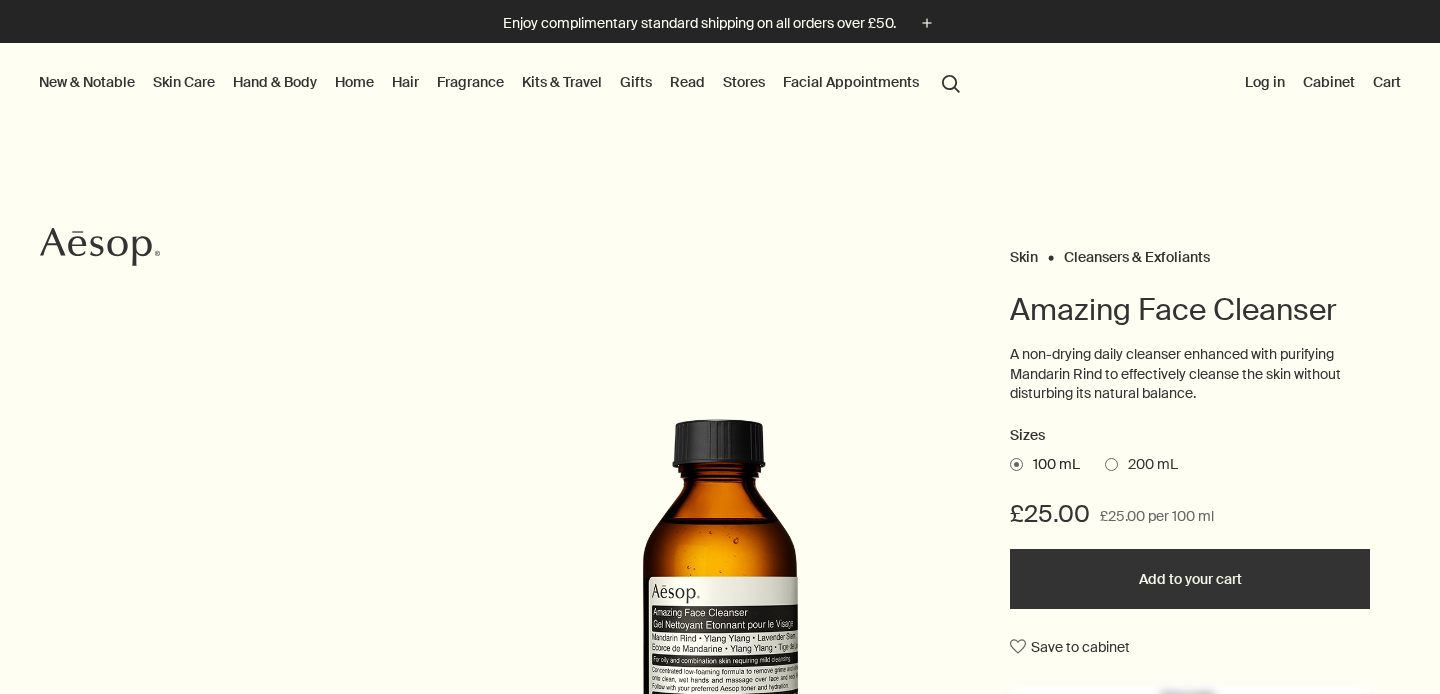 click at bounding box center [1111, 464] 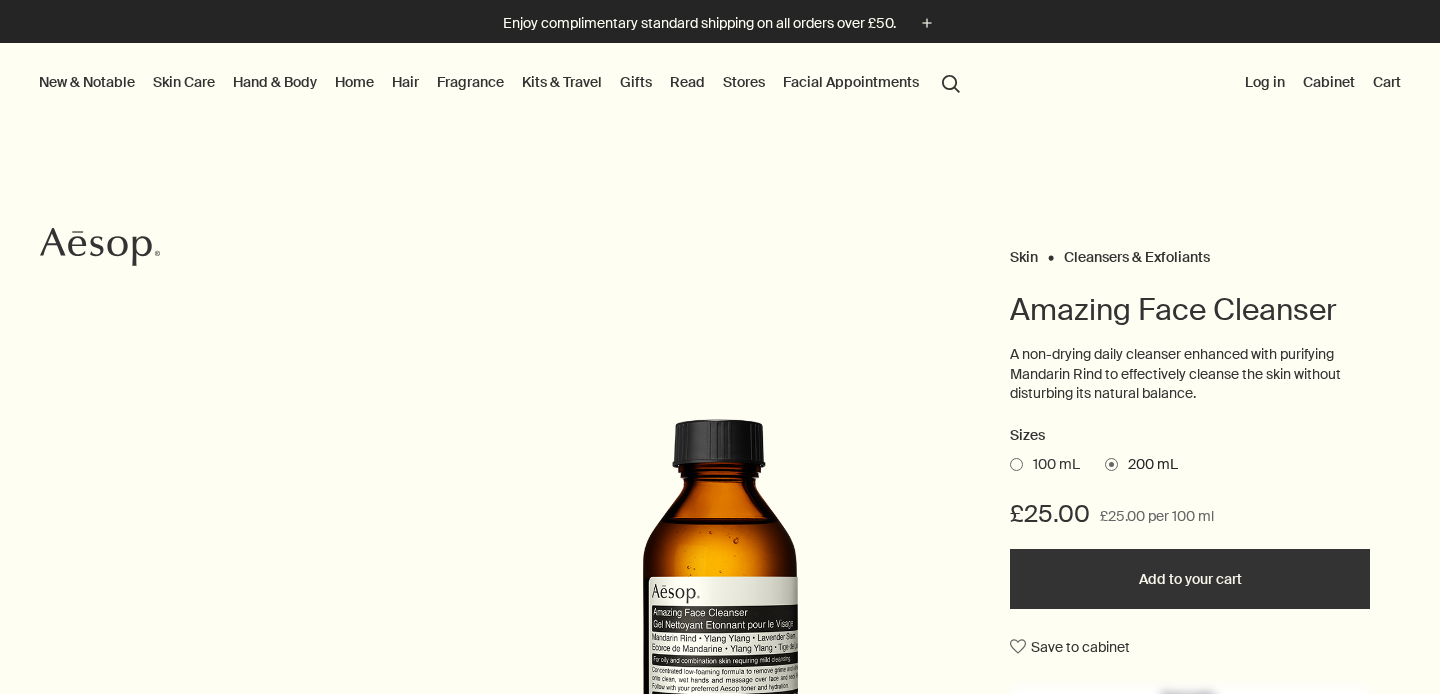 scroll, scrollTop: 0, scrollLeft: 0, axis: both 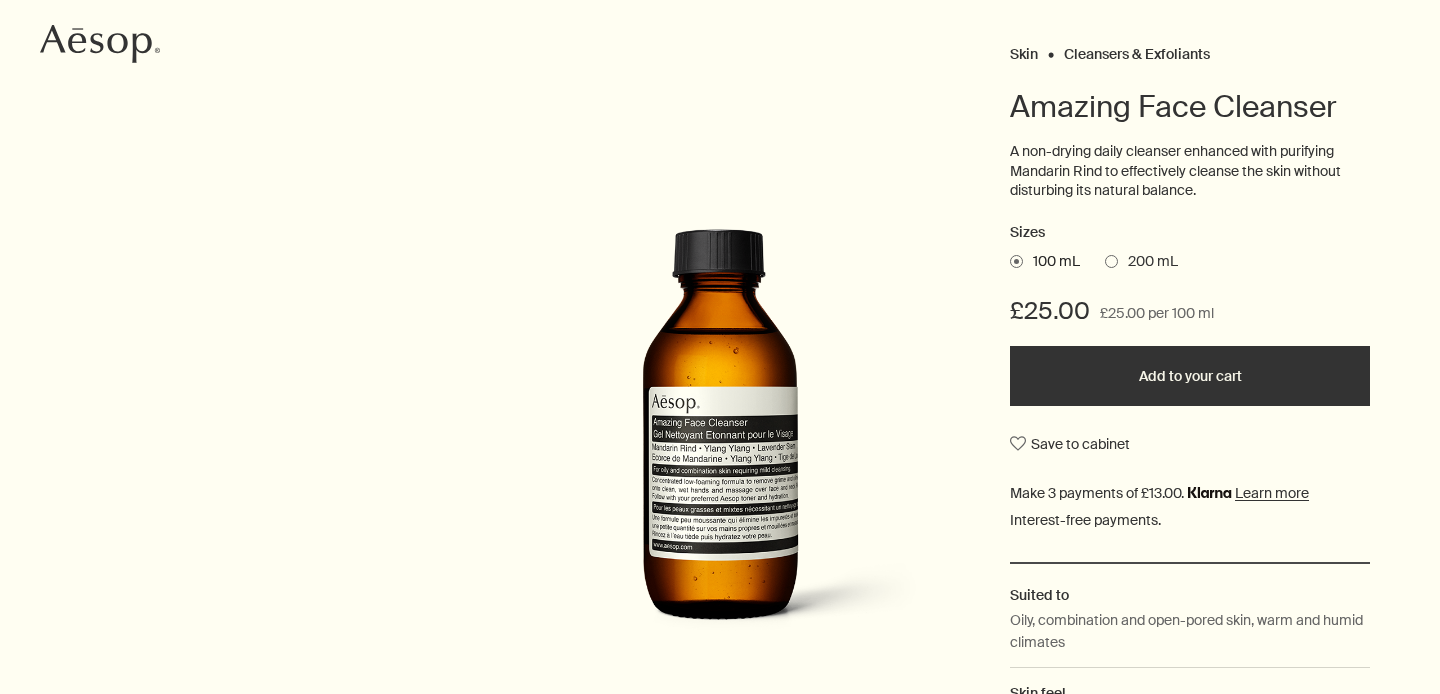click at bounding box center (1111, 261) 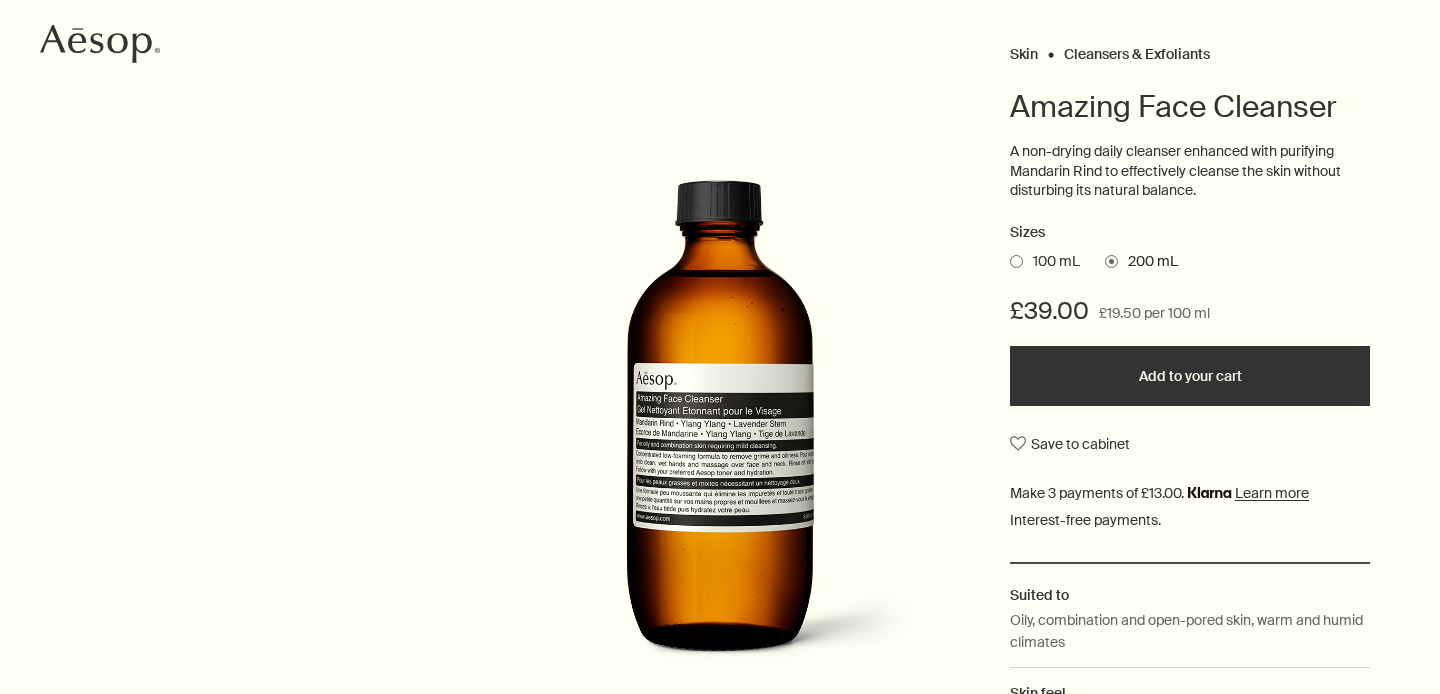 click at bounding box center (720, 433) 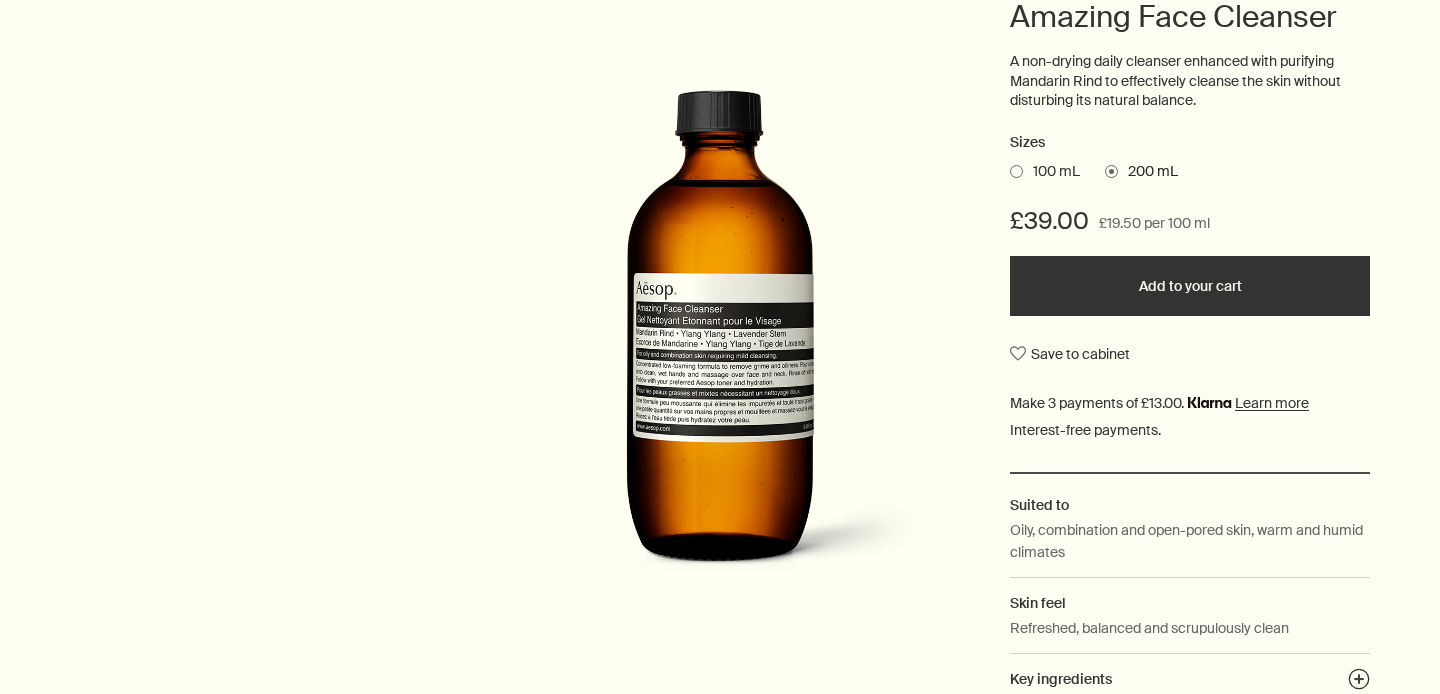 scroll, scrollTop: 267, scrollLeft: 0, axis: vertical 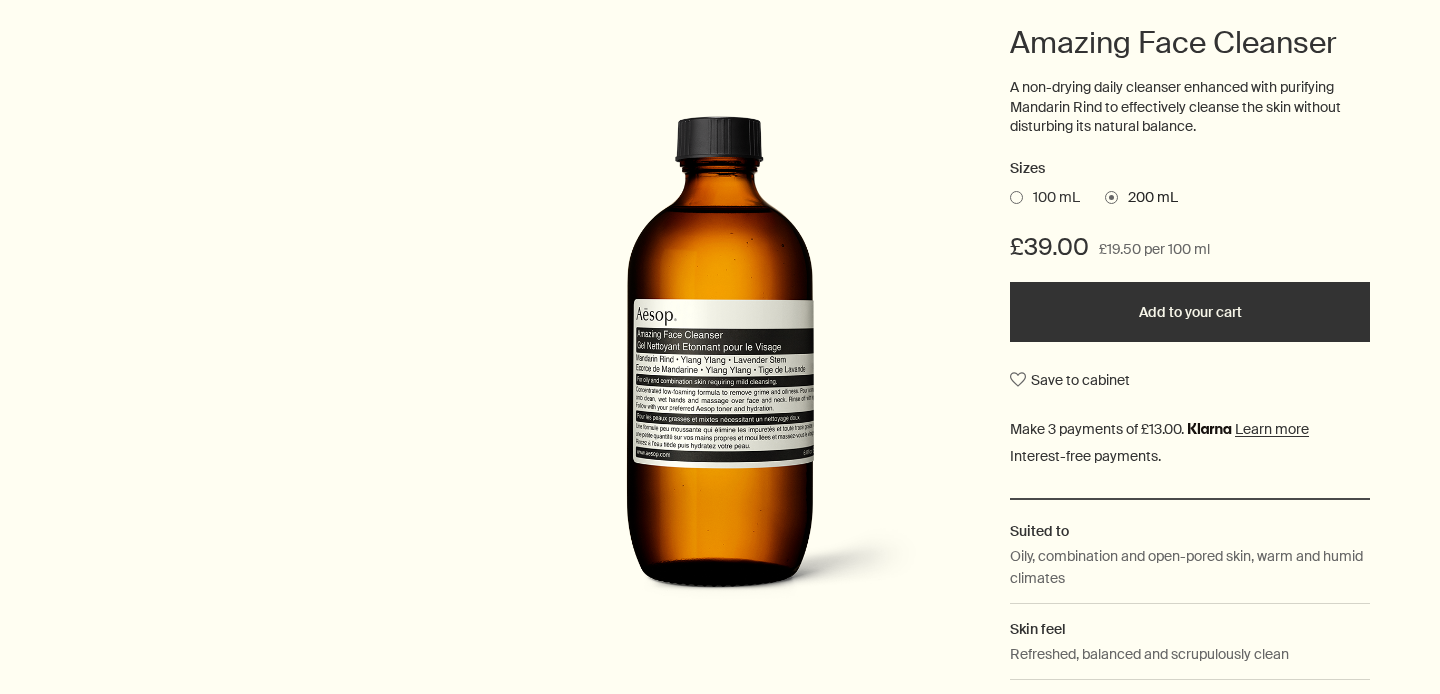 click on "100 mL" at bounding box center [1051, 198] 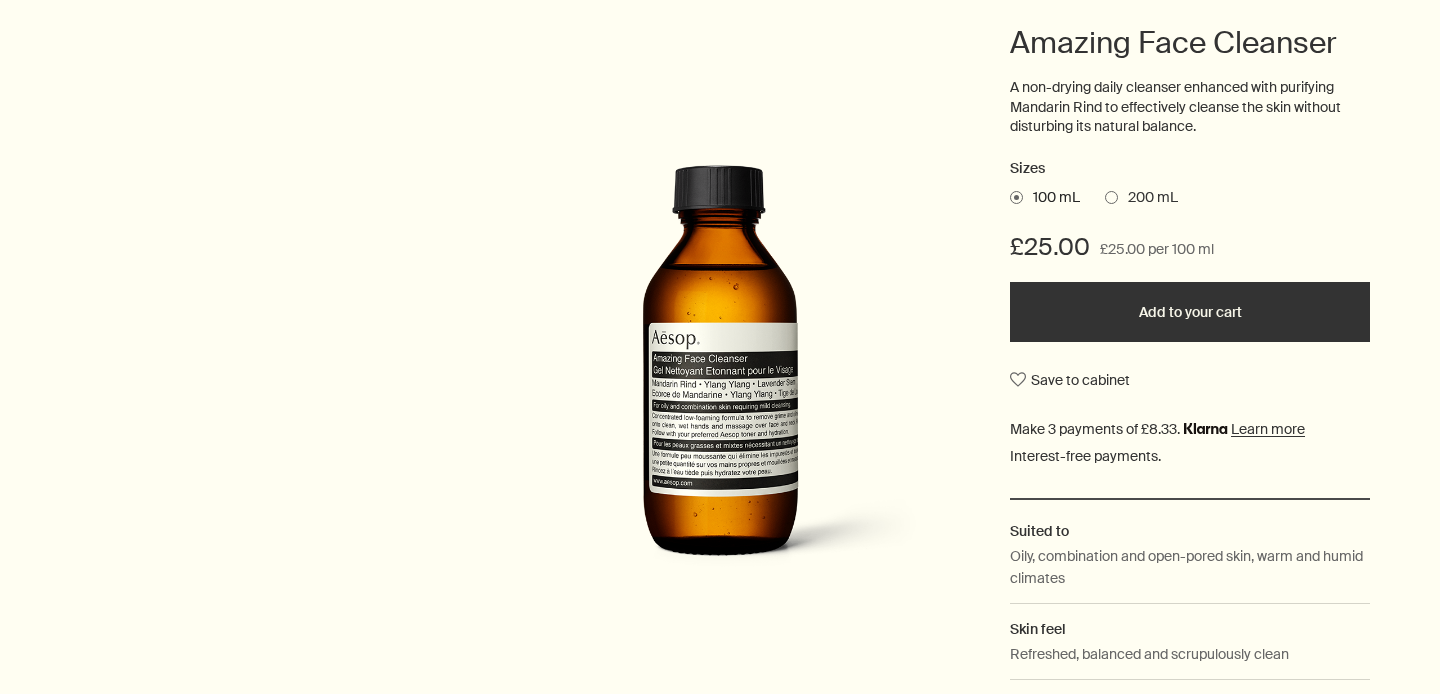 click on "200 mL" at bounding box center (1148, 198) 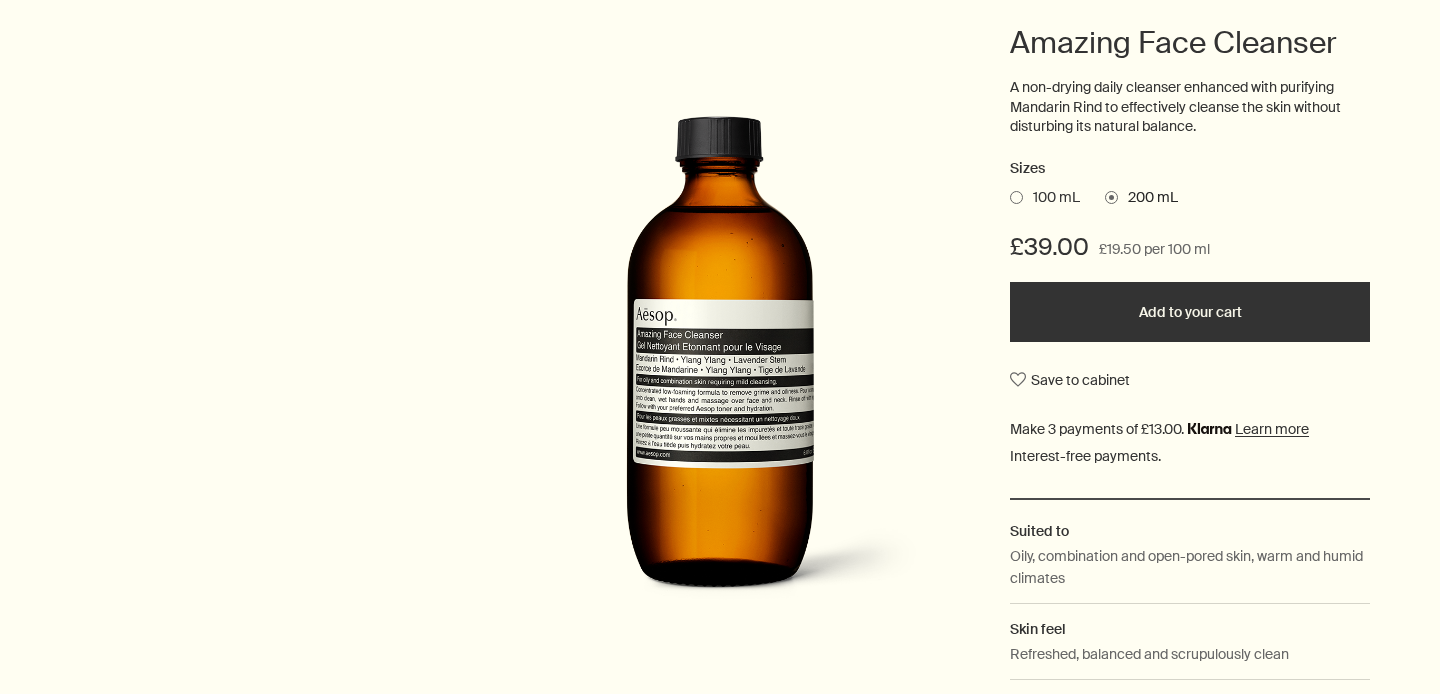 click on "100 mL" at bounding box center (1051, 198) 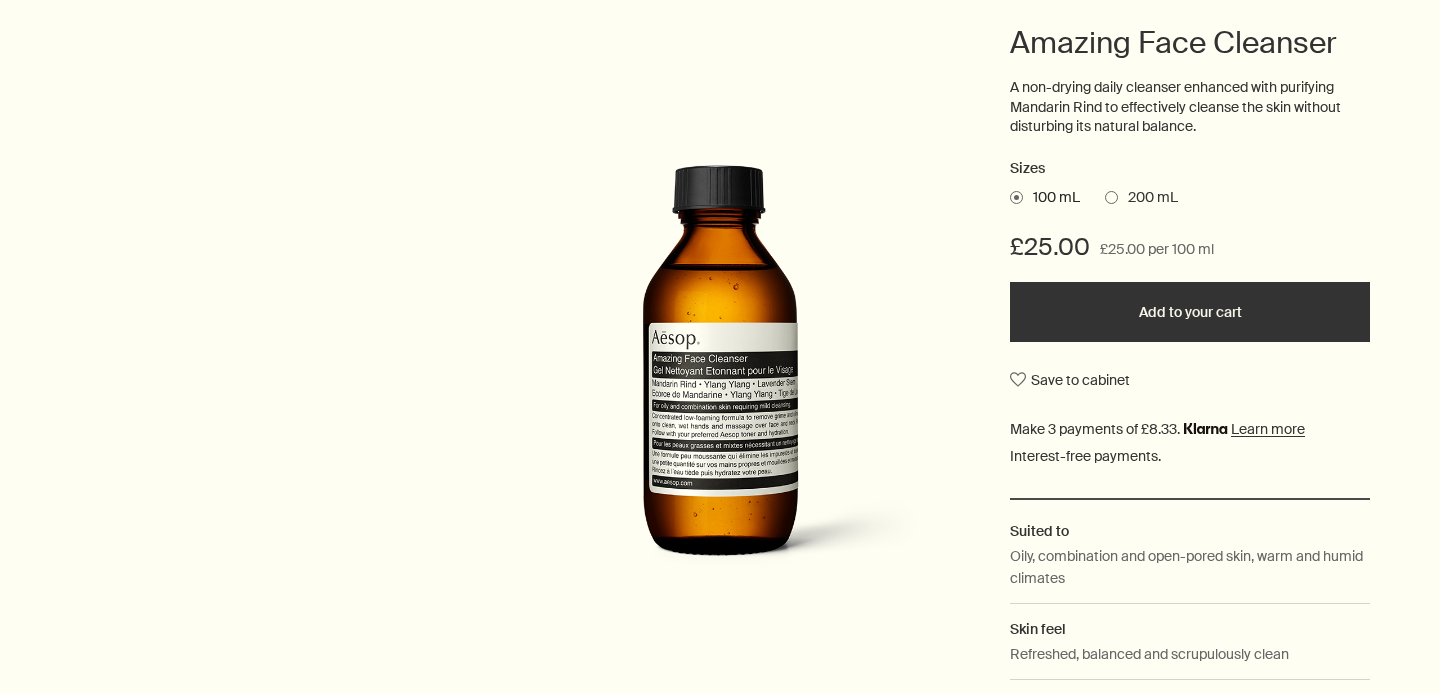 click on "Add to your cart" at bounding box center [1190, 312] 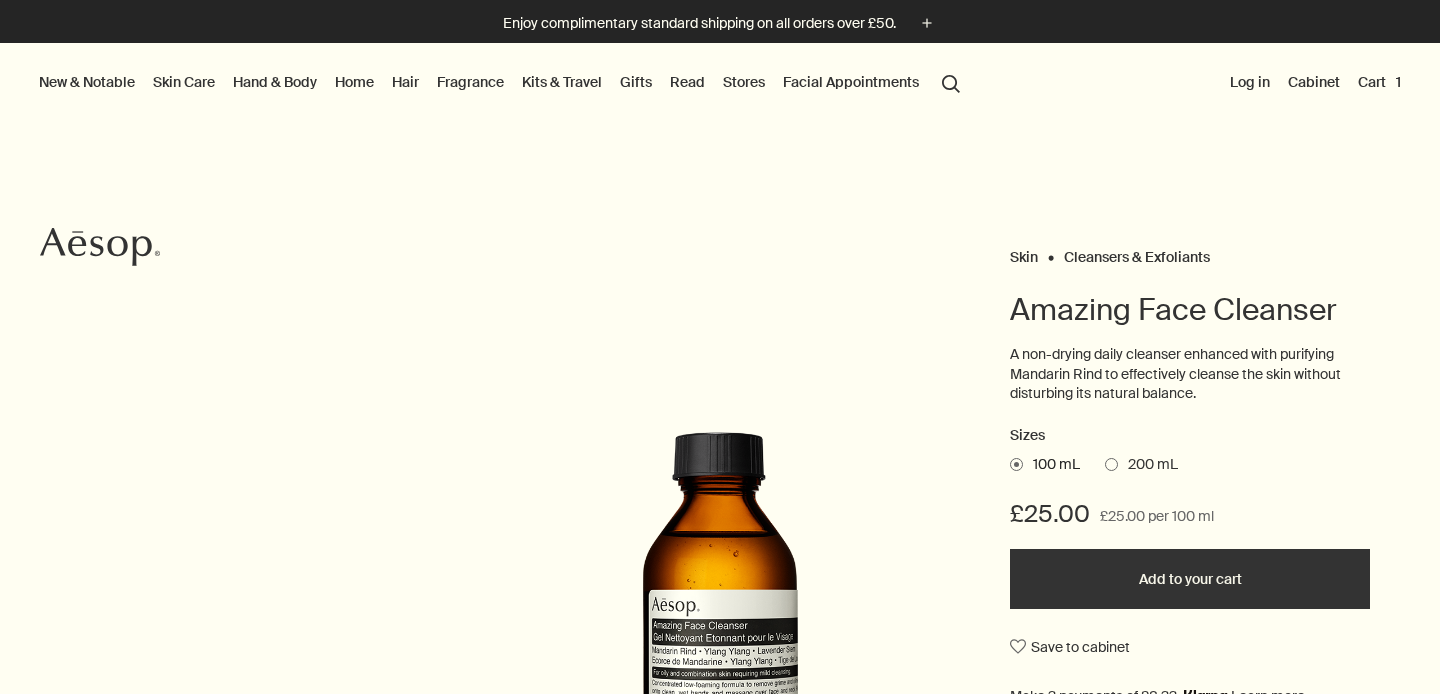 scroll, scrollTop: 0, scrollLeft: 0, axis: both 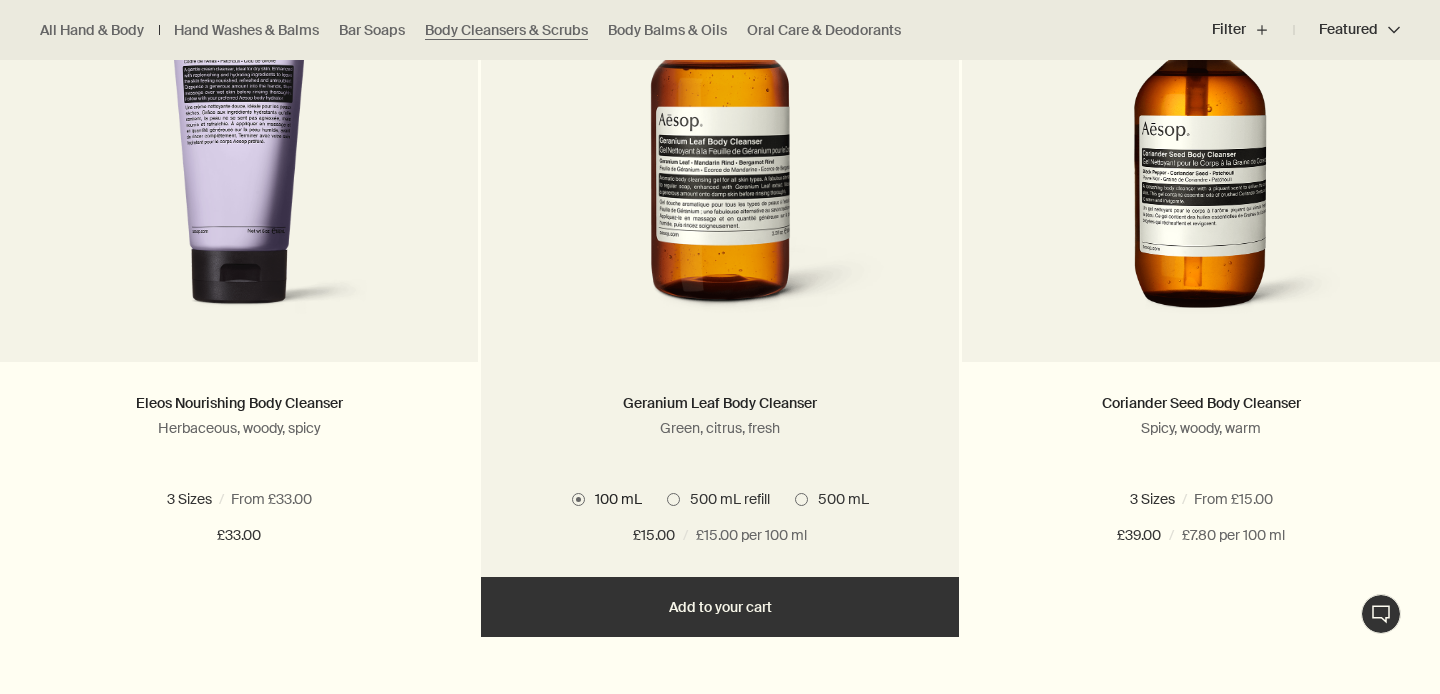 click on "100 mL 500 mL refill 500 mL" at bounding box center [720, 499] 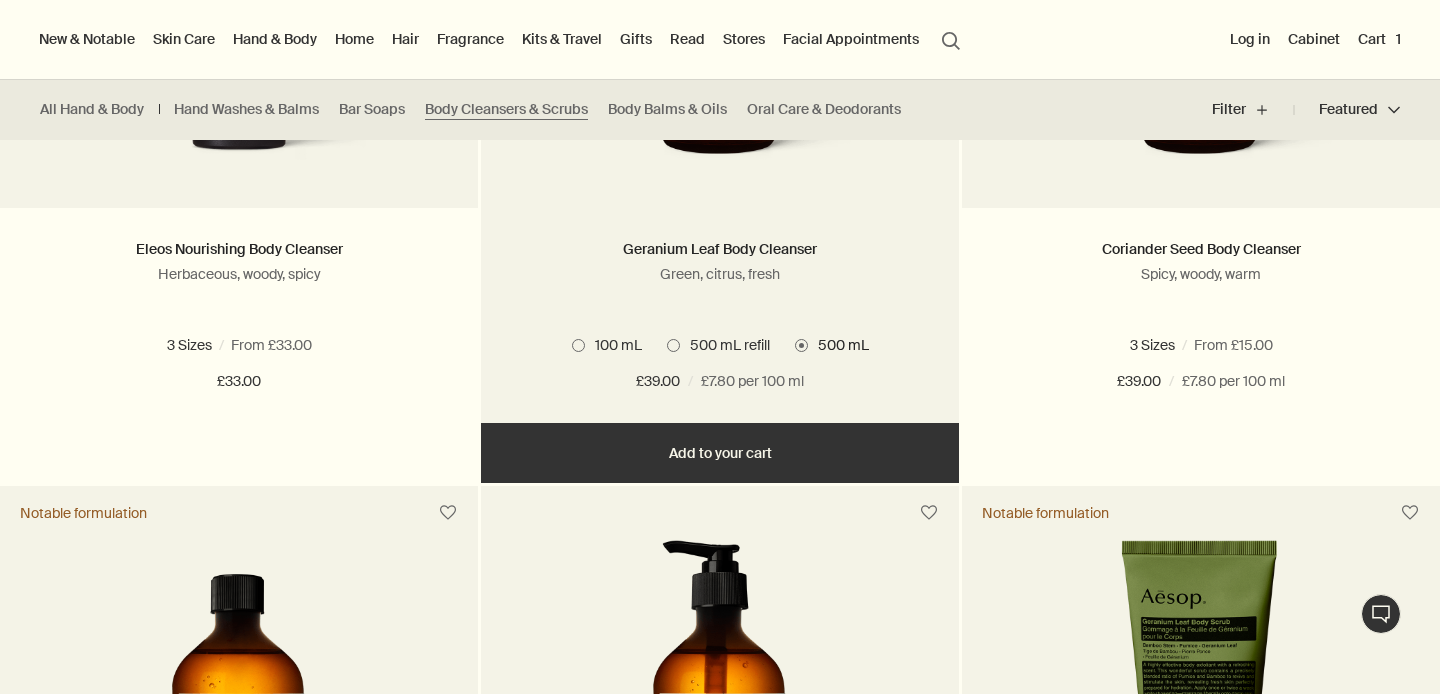 scroll, scrollTop: 670, scrollLeft: 0, axis: vertical 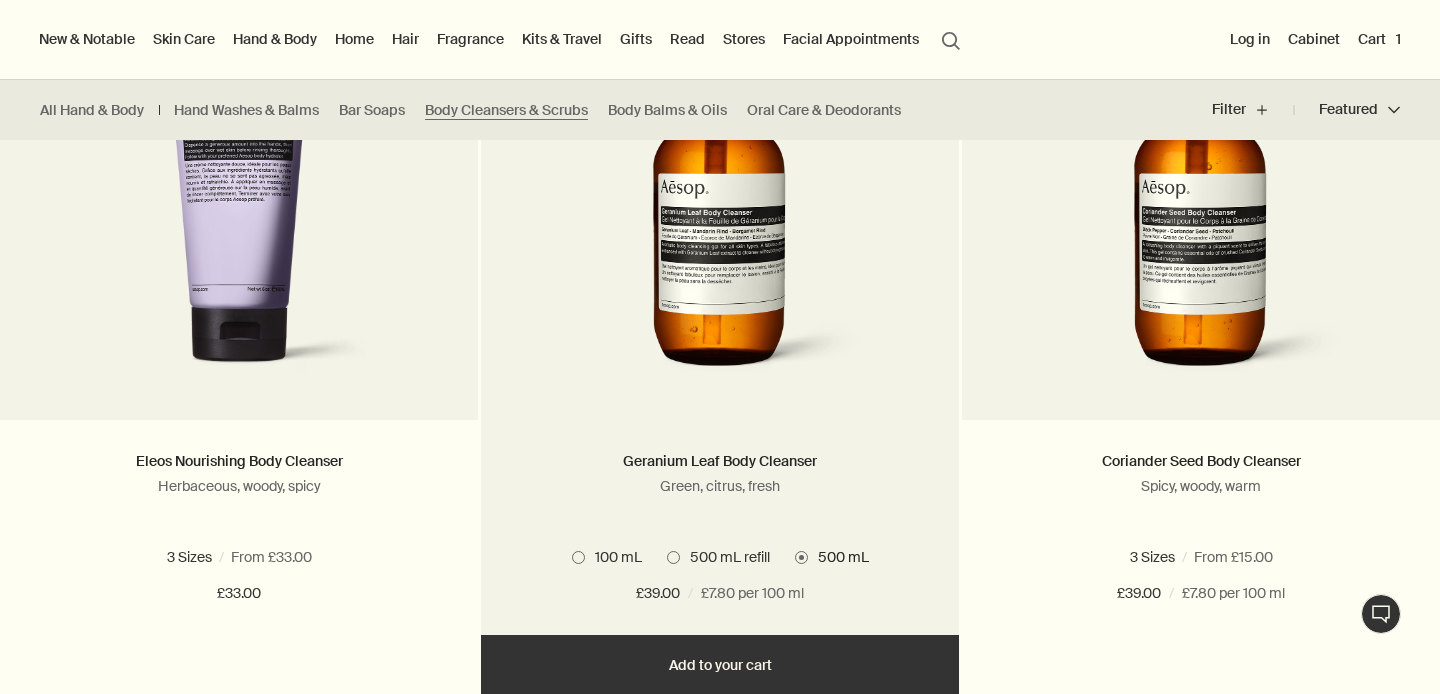 click on "Add Add to your cart" at bounding box center [720, 665] 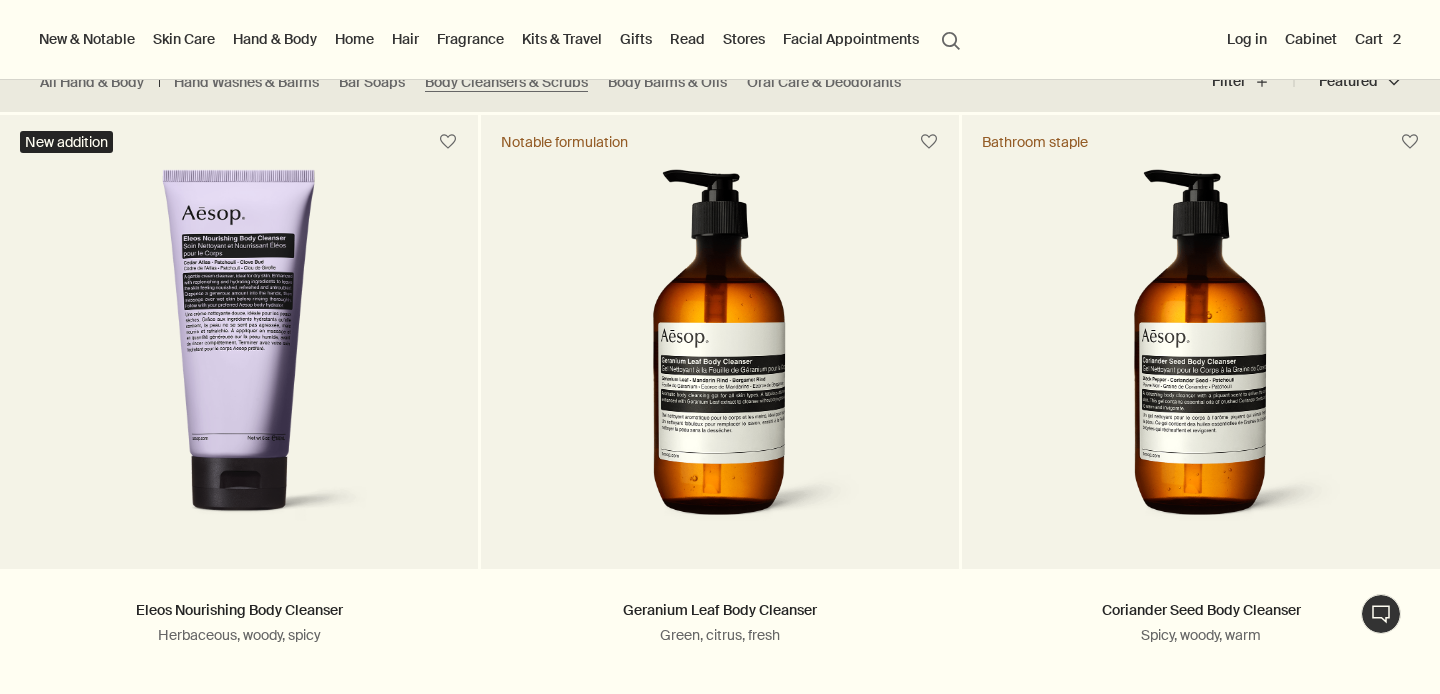 scroll, scrollTop: 517, scrollLeft: 0, axis: vertical 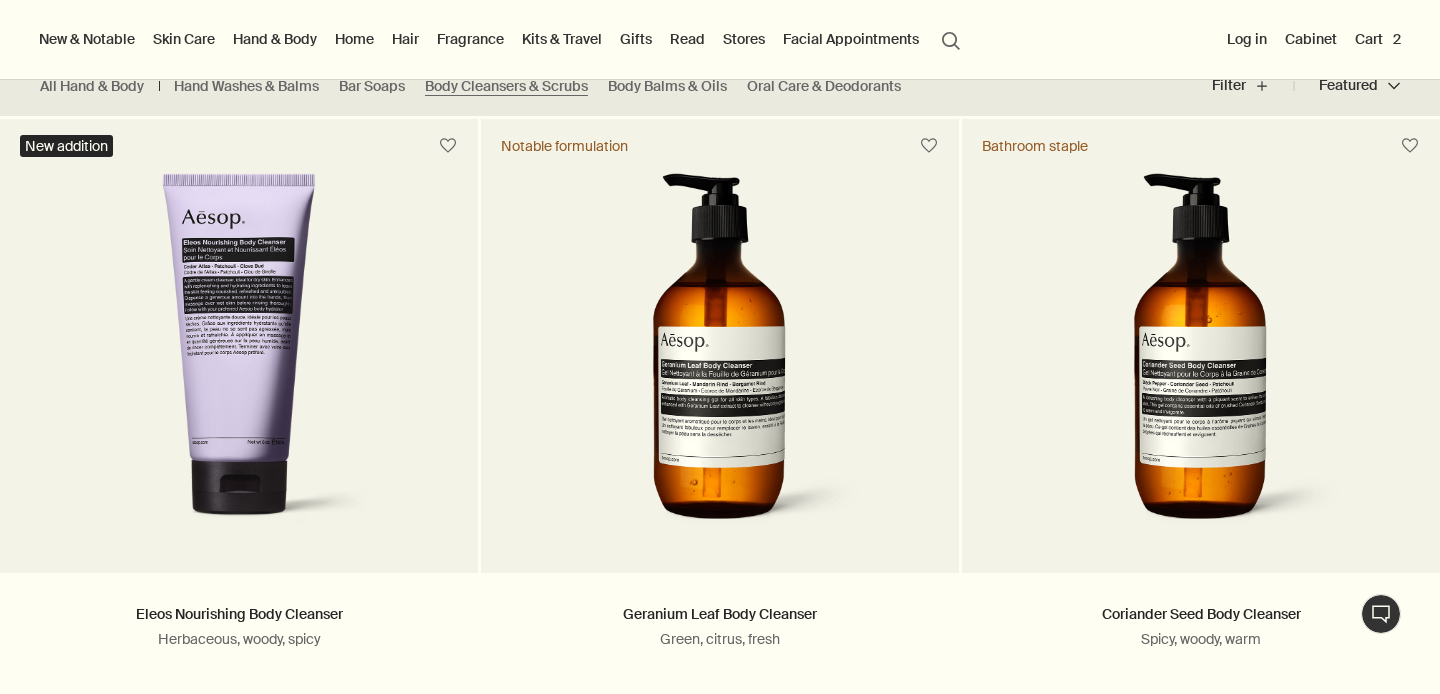 click on "Cart 2" at bounding box center [1378, 39] 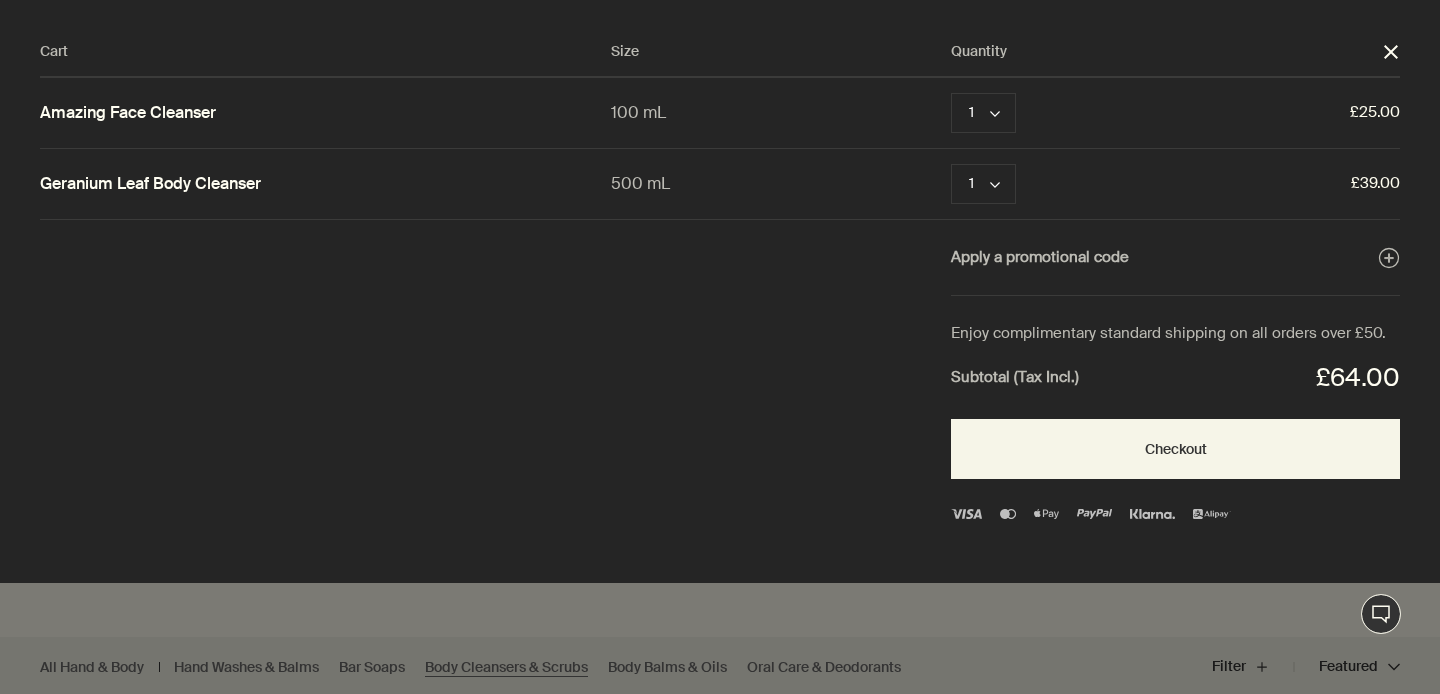 scroll, scrollTop: 0, scrollLeft: 0, axis: both 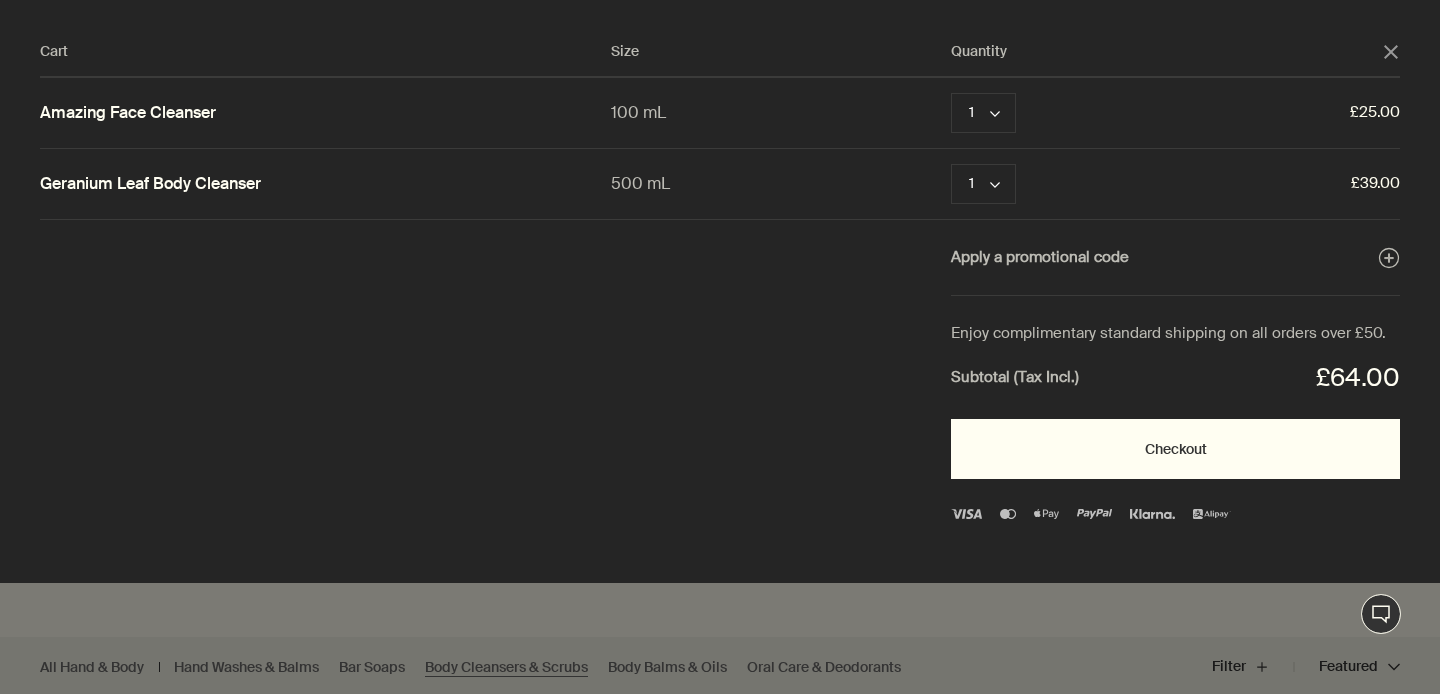 click on "Checkout" at bounding box center [1175, 449] 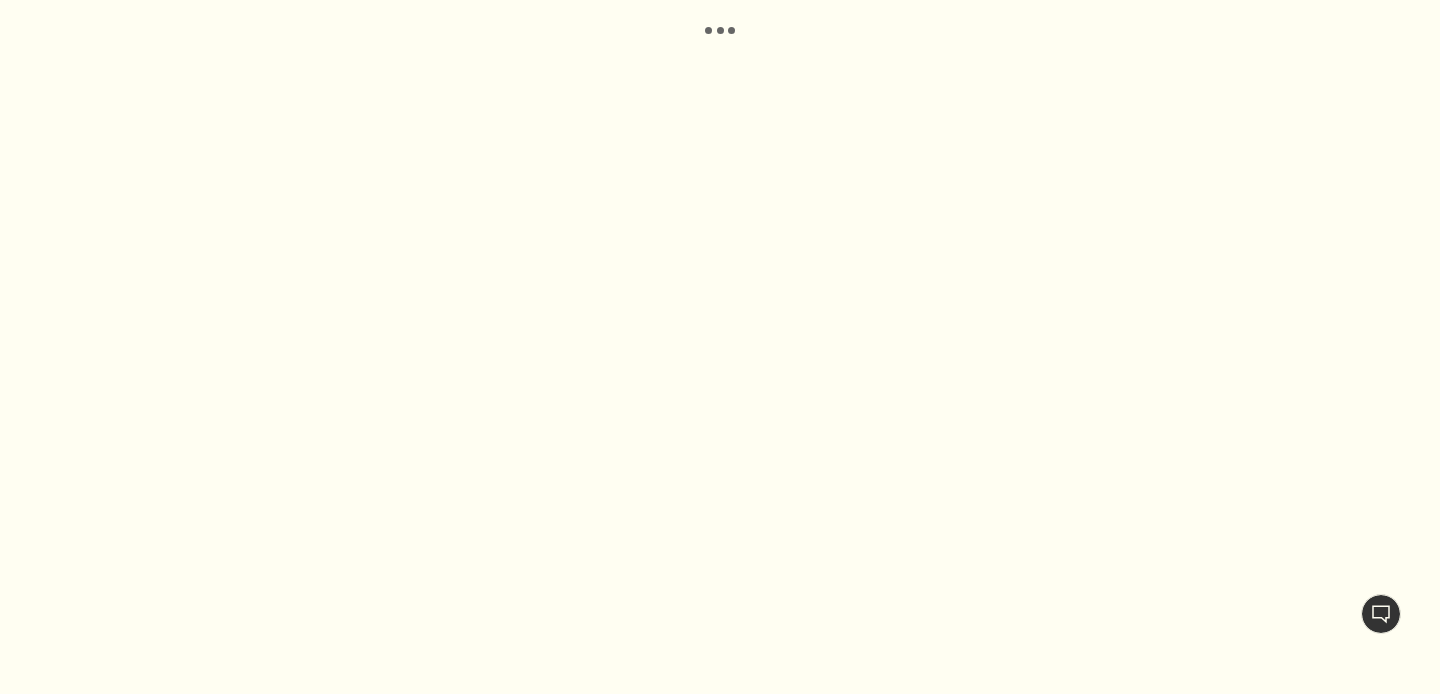 scroll, scrollTop: 0, scrollLeft: 0, axis: both 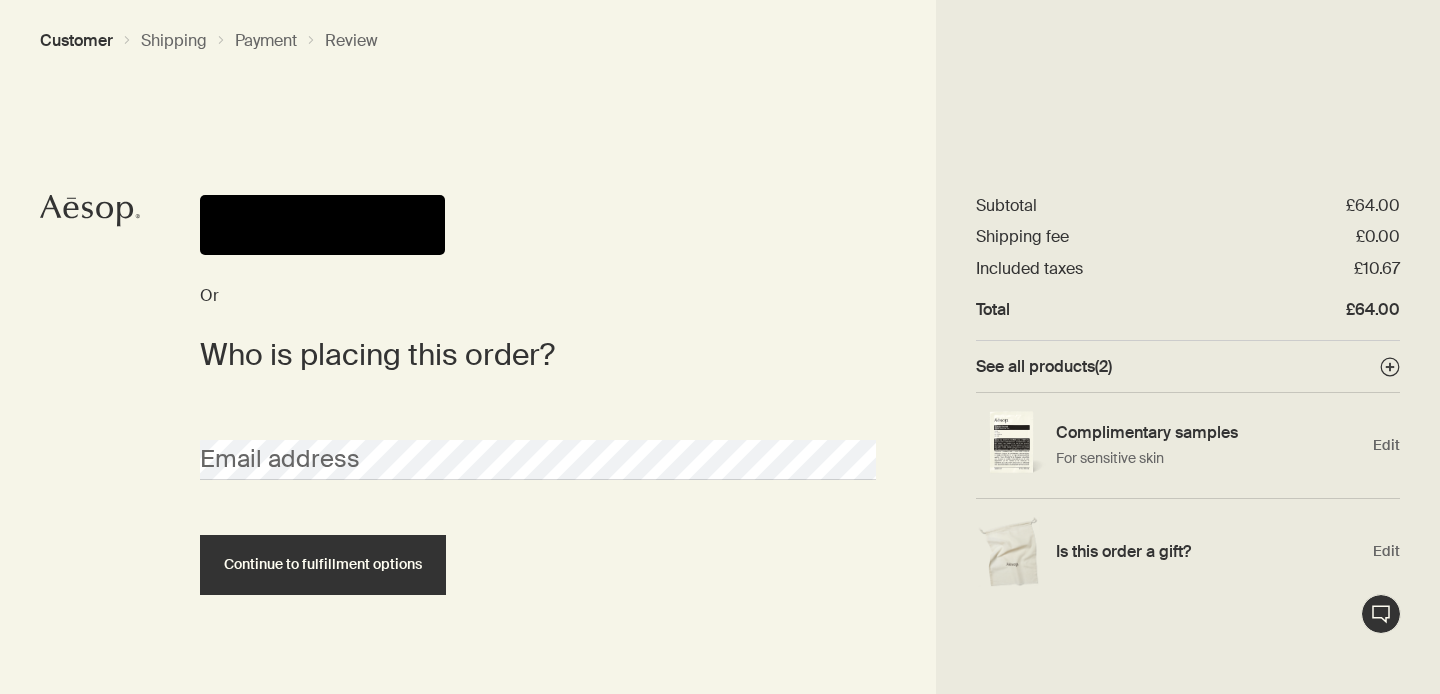 click at bounding box center (322, 225) 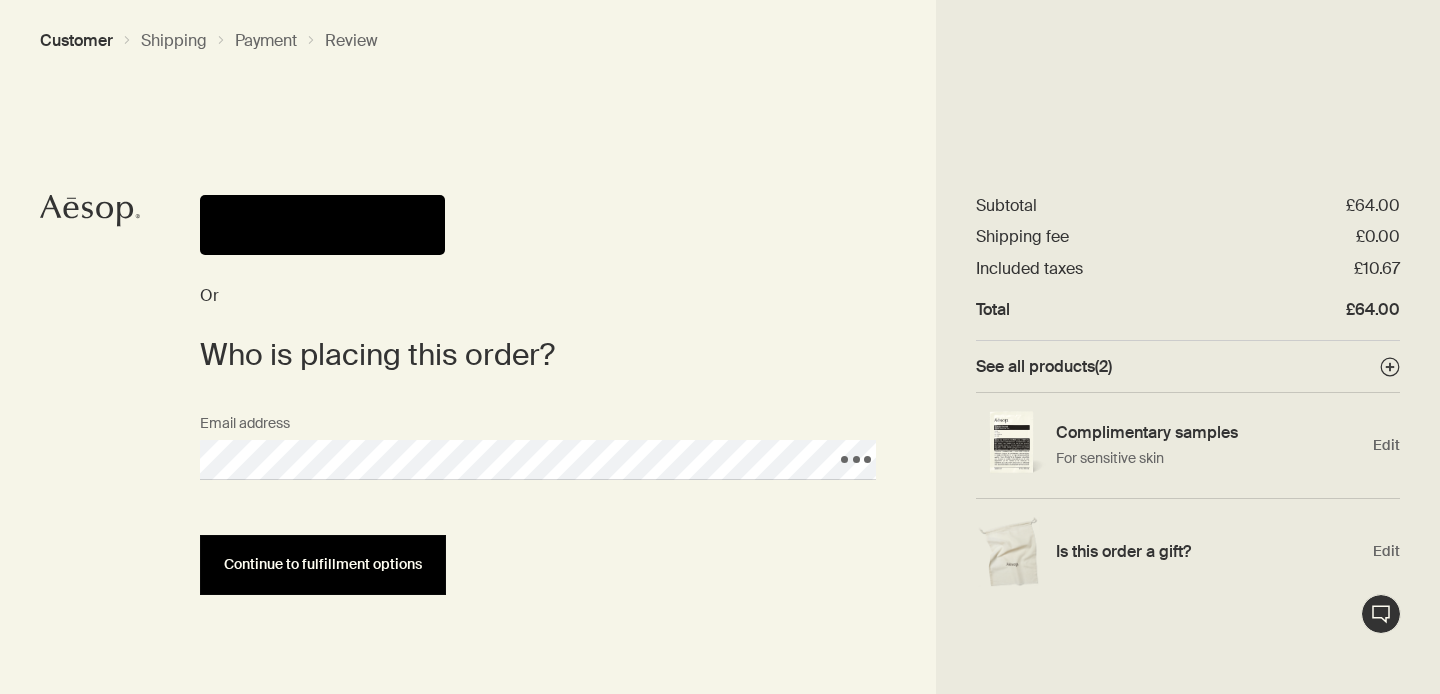 click on "Continue to fulfillment options" at bounding box center (323, 564) 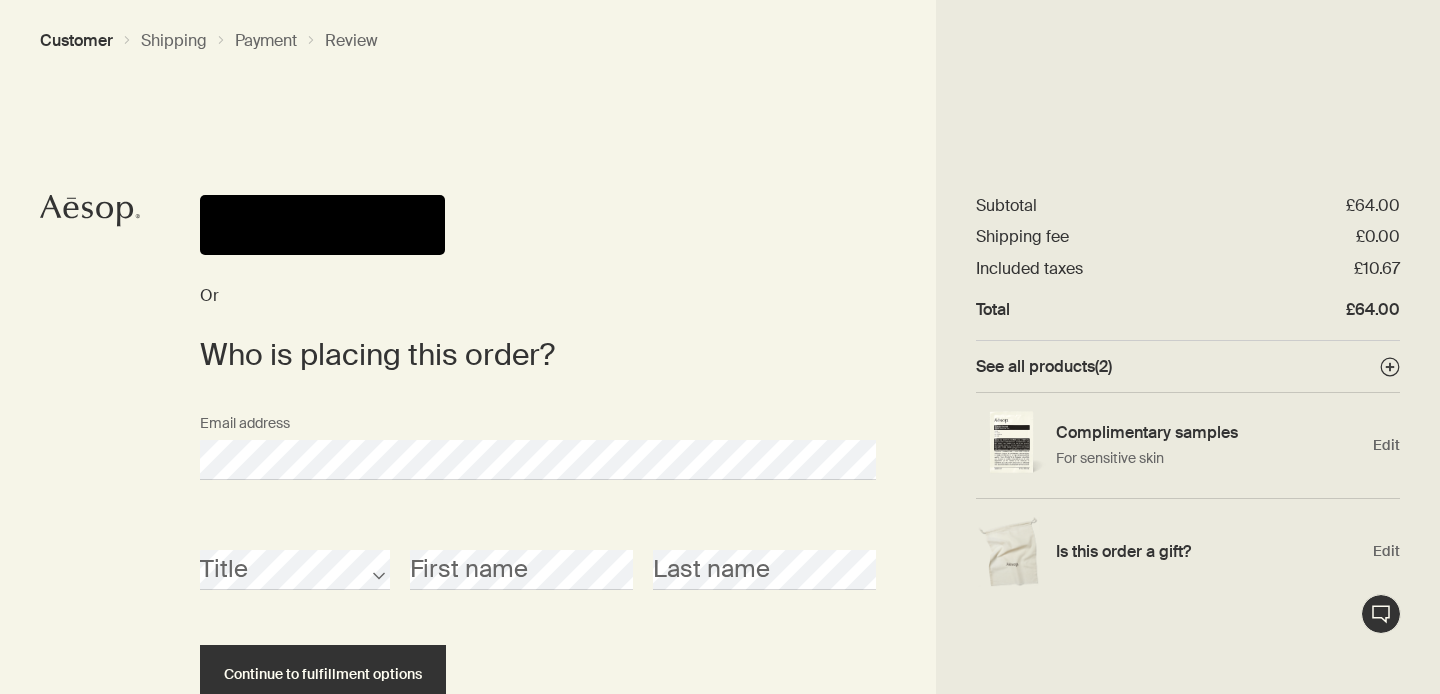 scroll, scrollTop: 71, scrollLeft: 0, axis: vertical 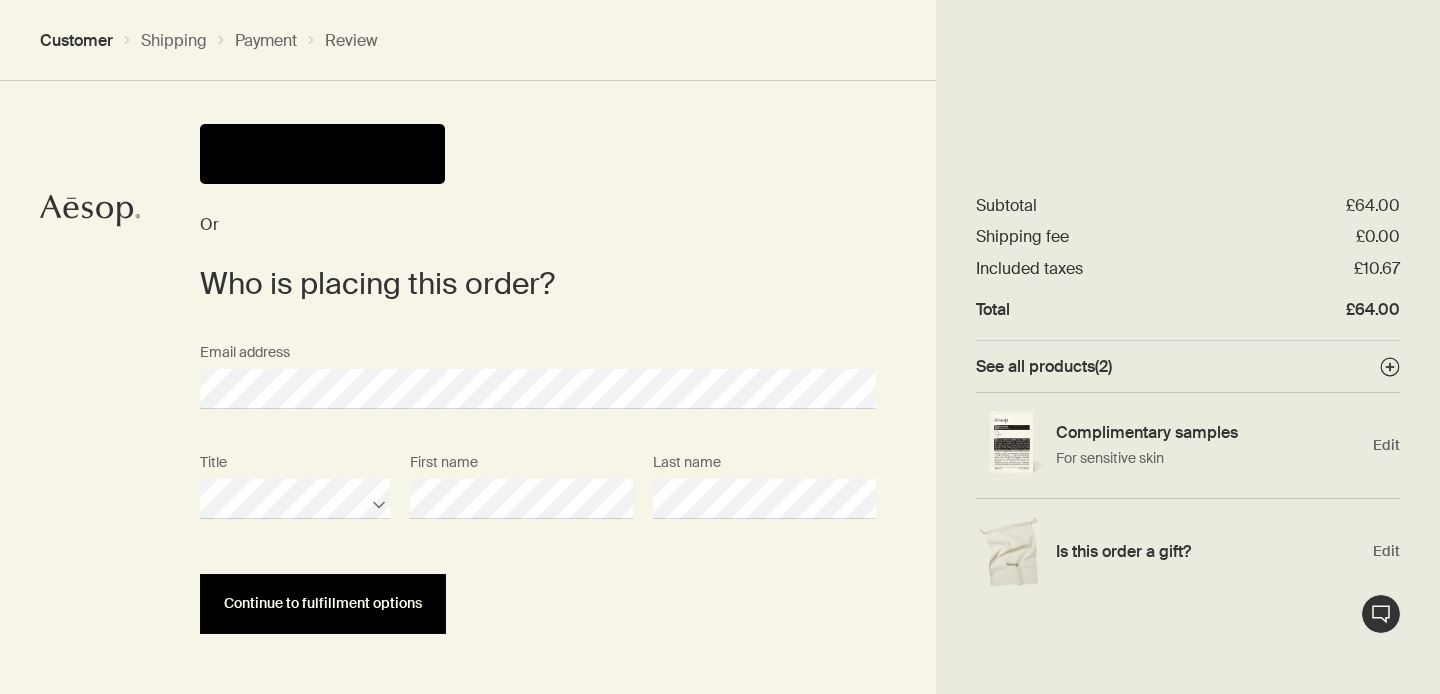 click on "Continue to fulfillment options" at bounding box center (323, 603) 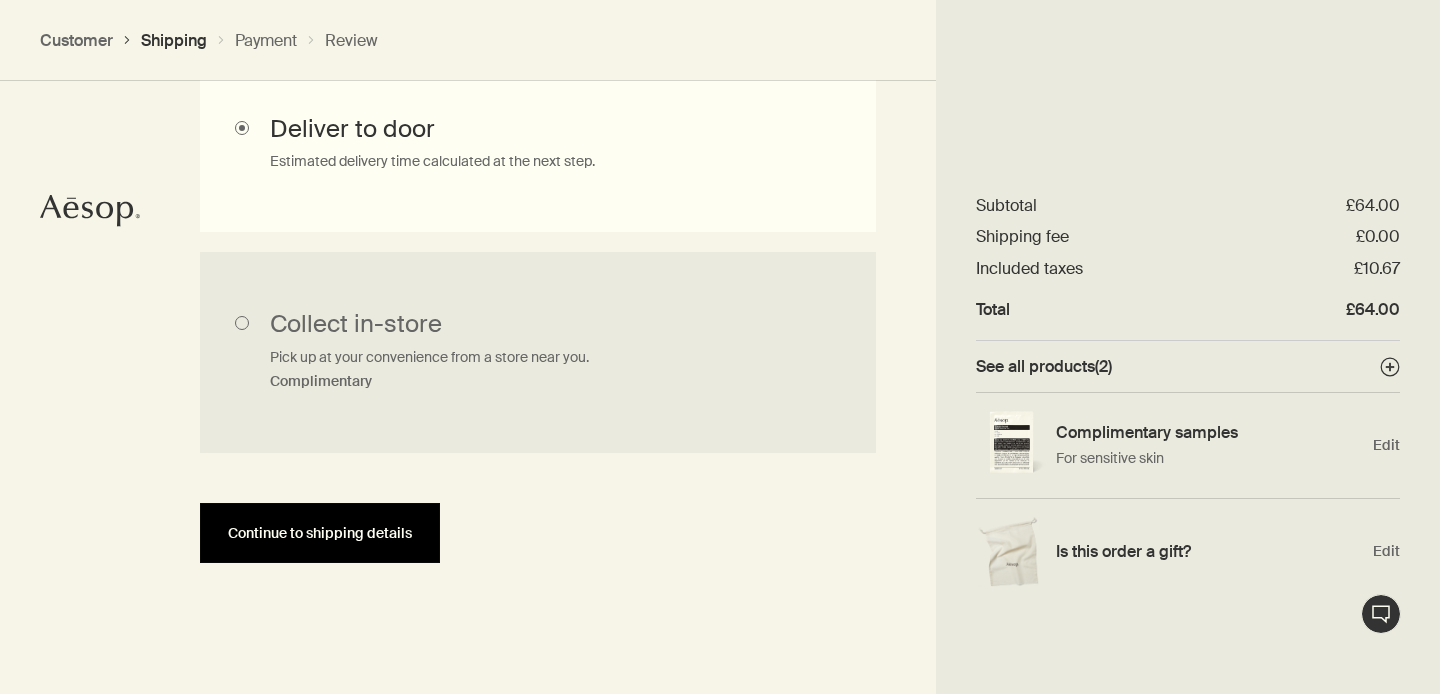 scroll, scrollTop: 655, scrollLeft: 0, axis: vertical 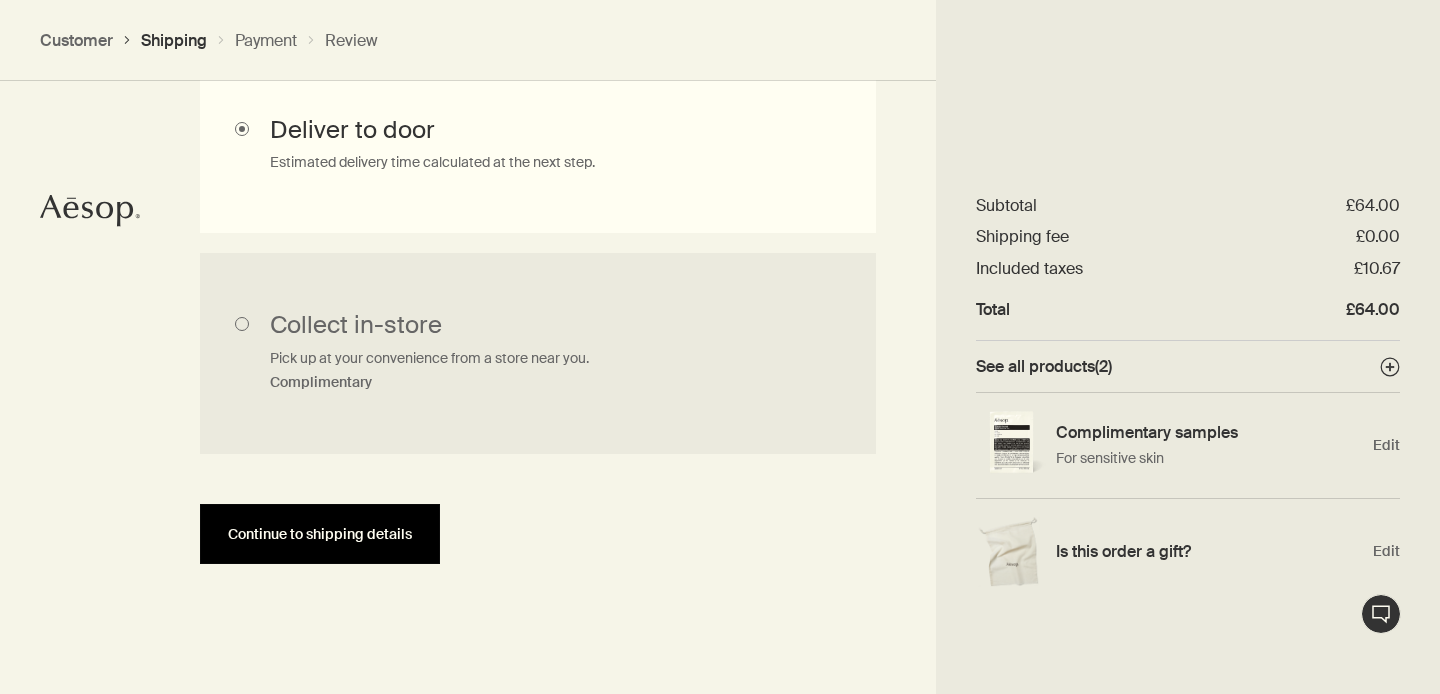 click on "Continue to shipping details" at bounding box center (320, 534) 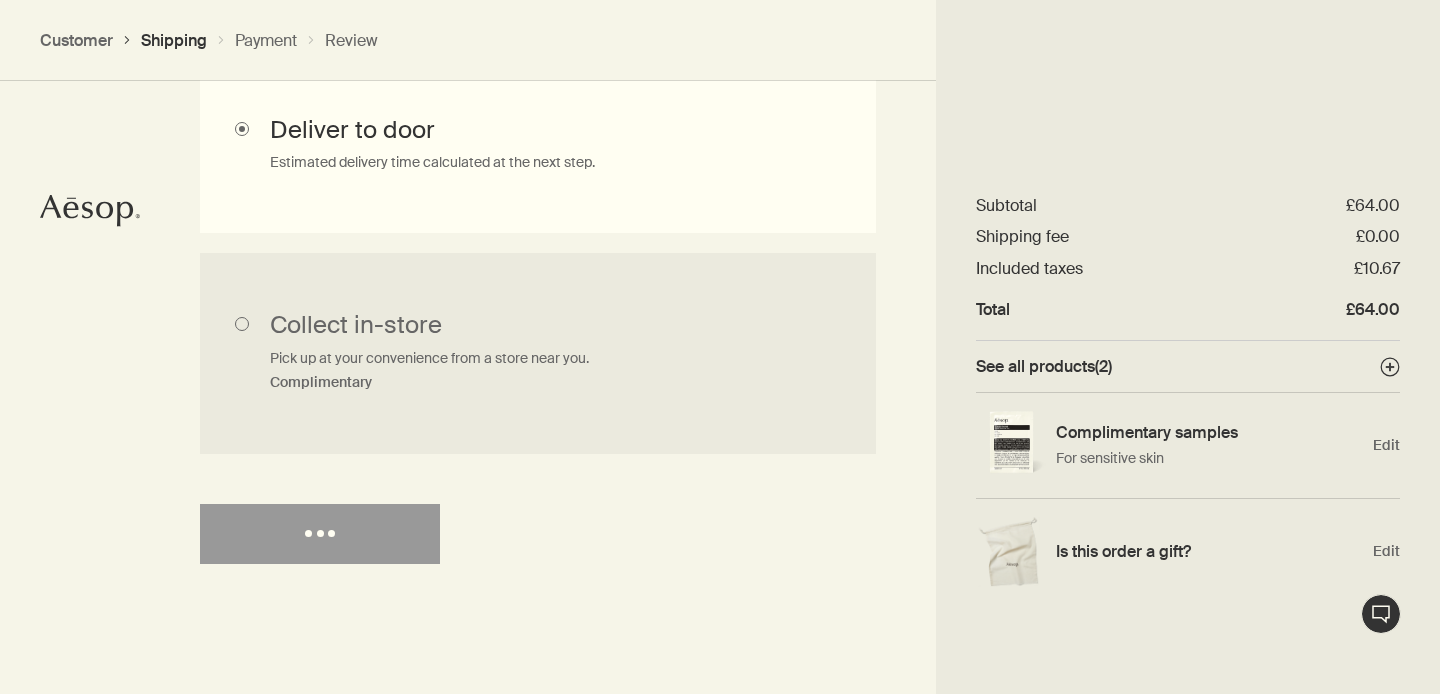 select on "GB" 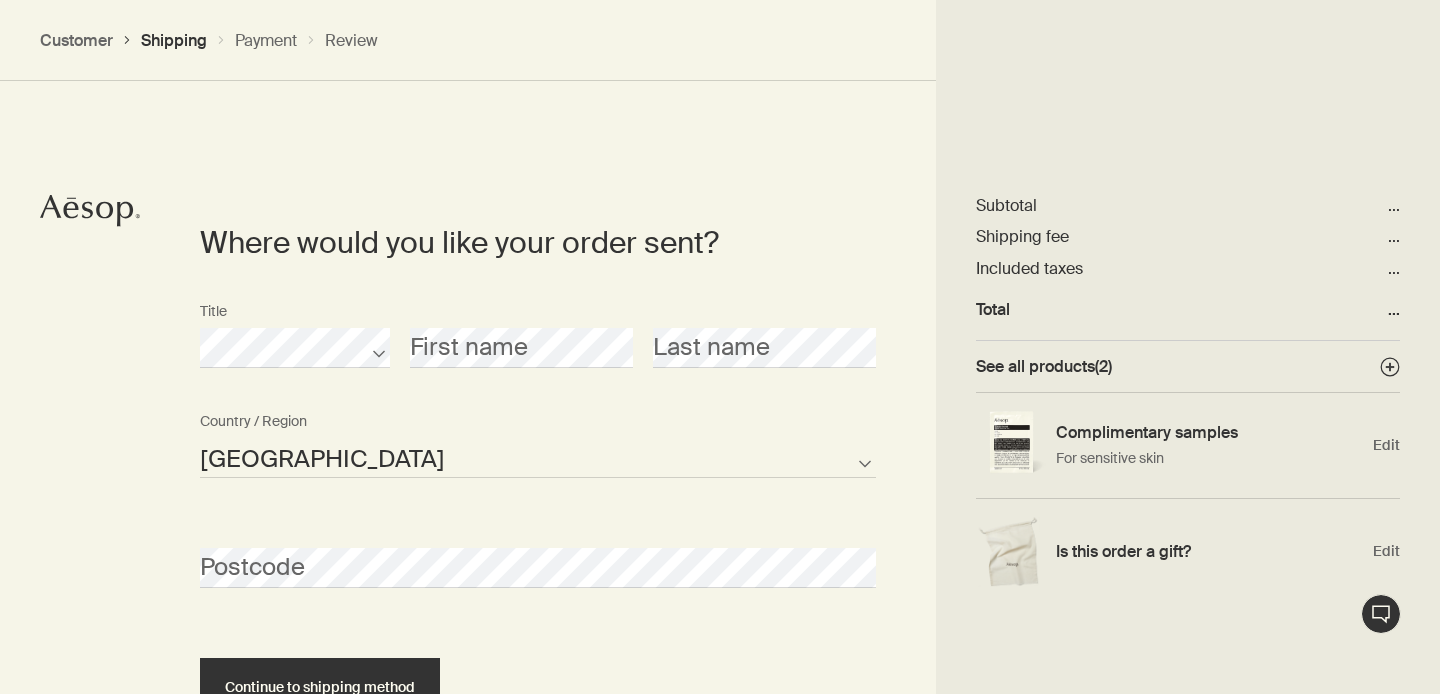scroll, scrollTop: 447, scrollLeft: 0, axis: vertical 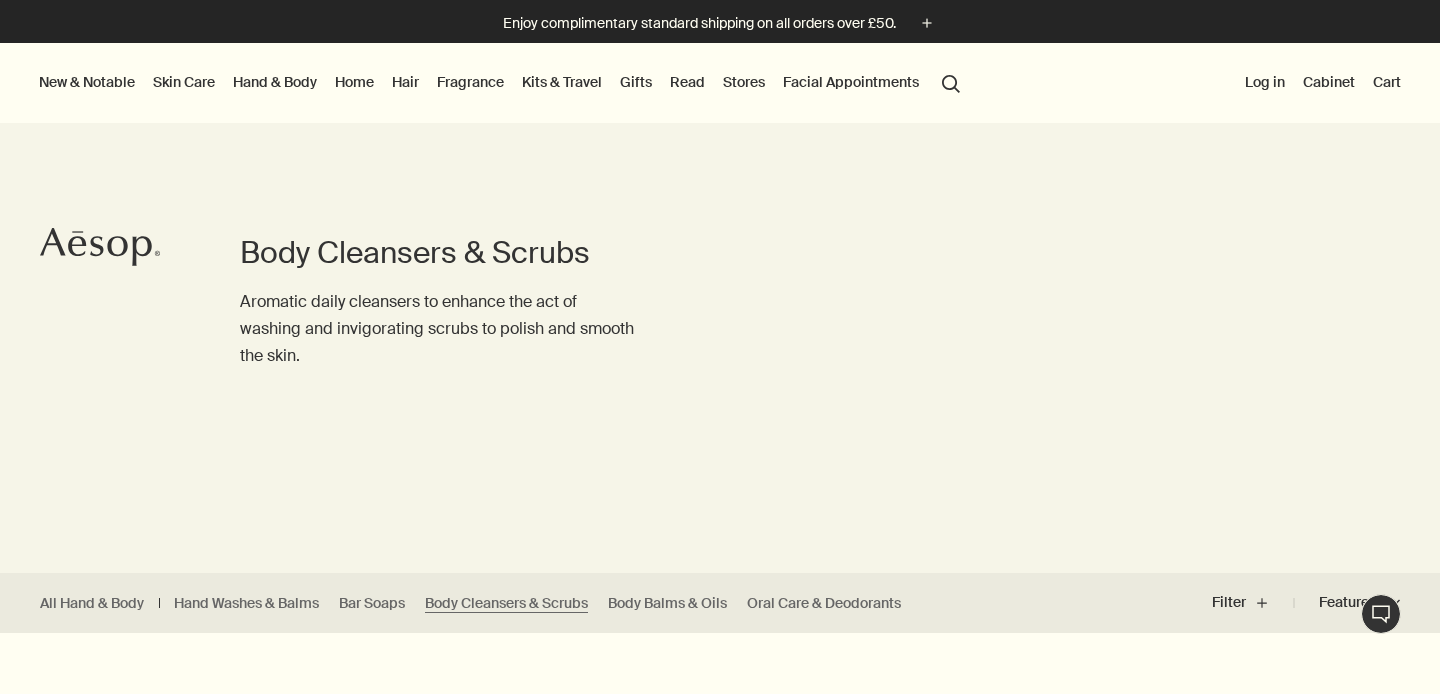 click on "Hand & Body" at bounding box center (275, 82) 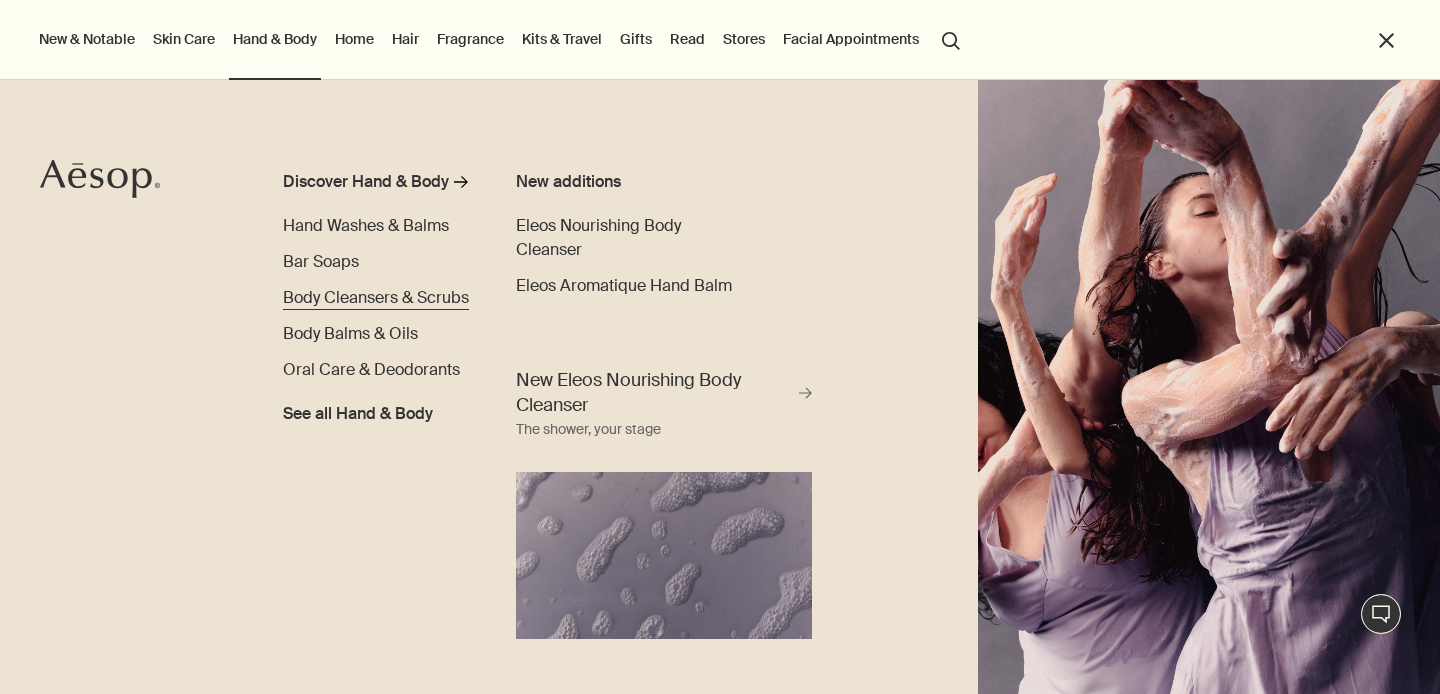 click on "Body Cleansers & Scrubs" at bounding box center (376, 297) 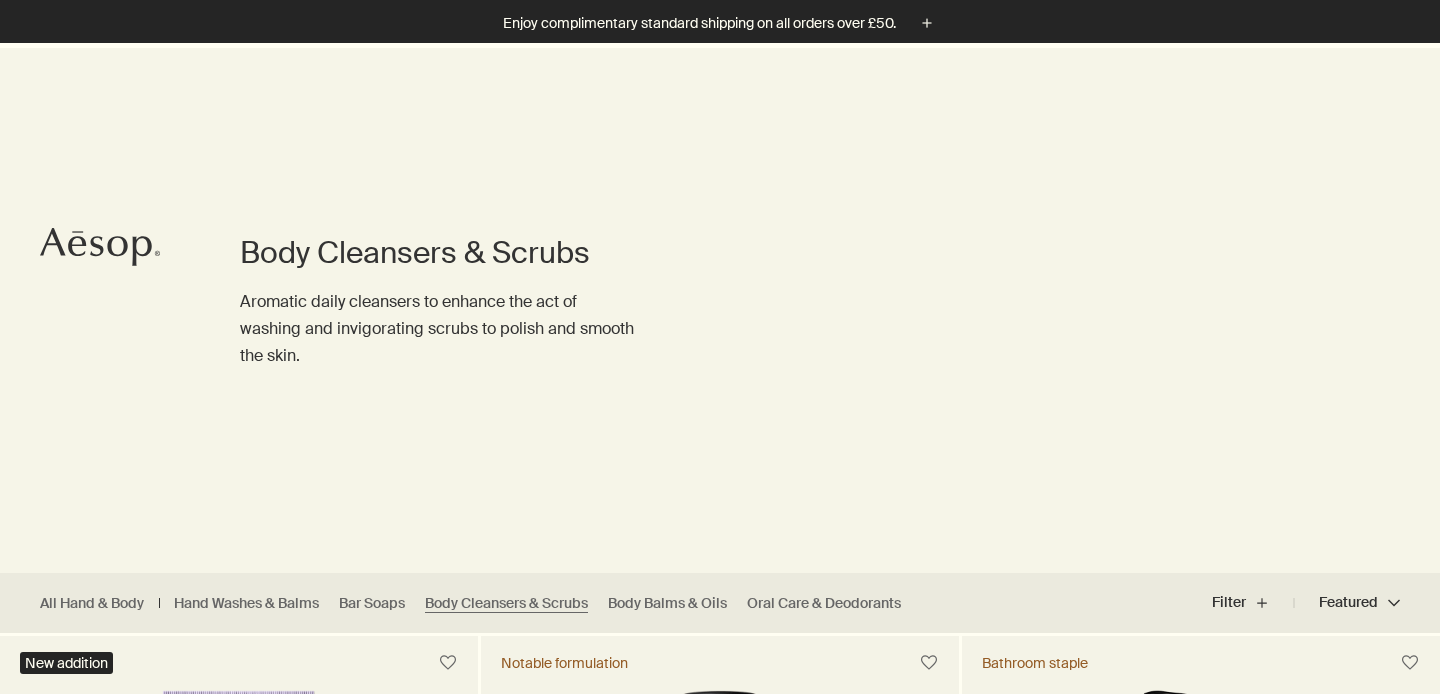 scroll, scrollTop: 454, scrollLeft: 0, axis: vertical 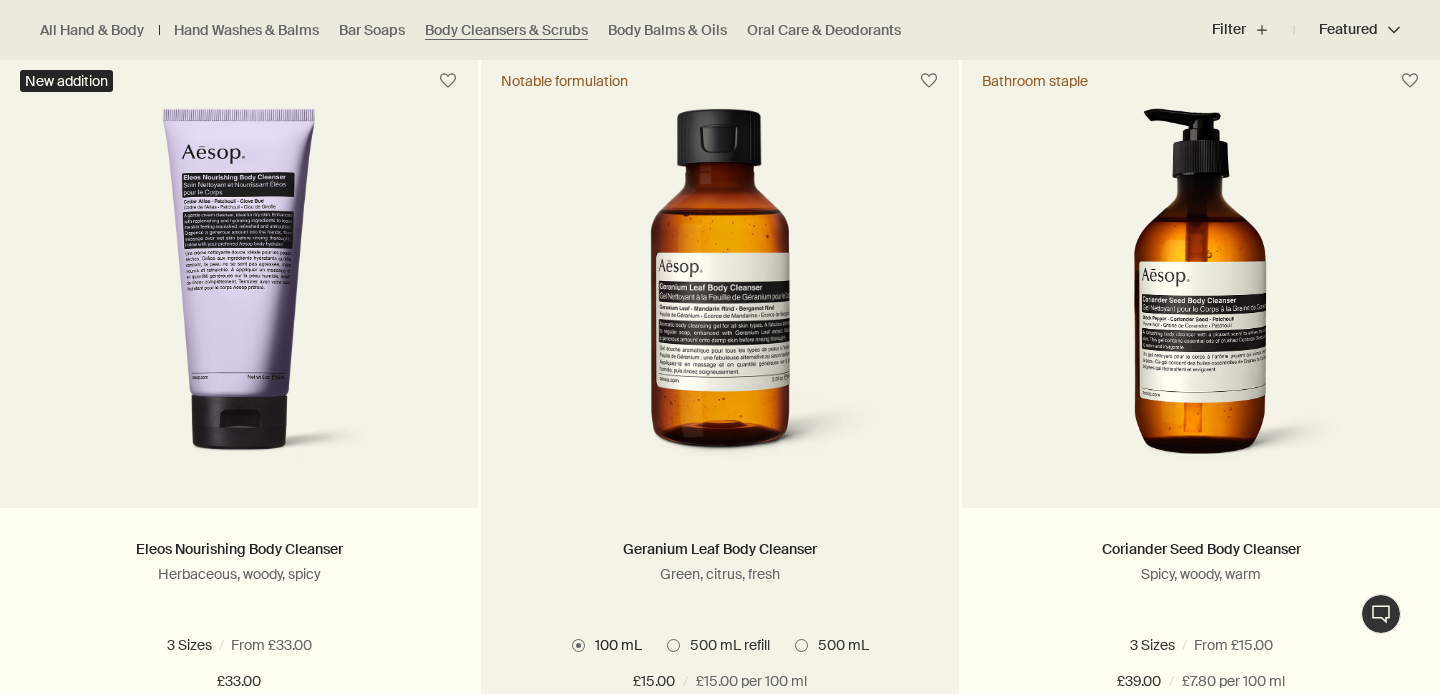 click at bounding box center (801, 645) 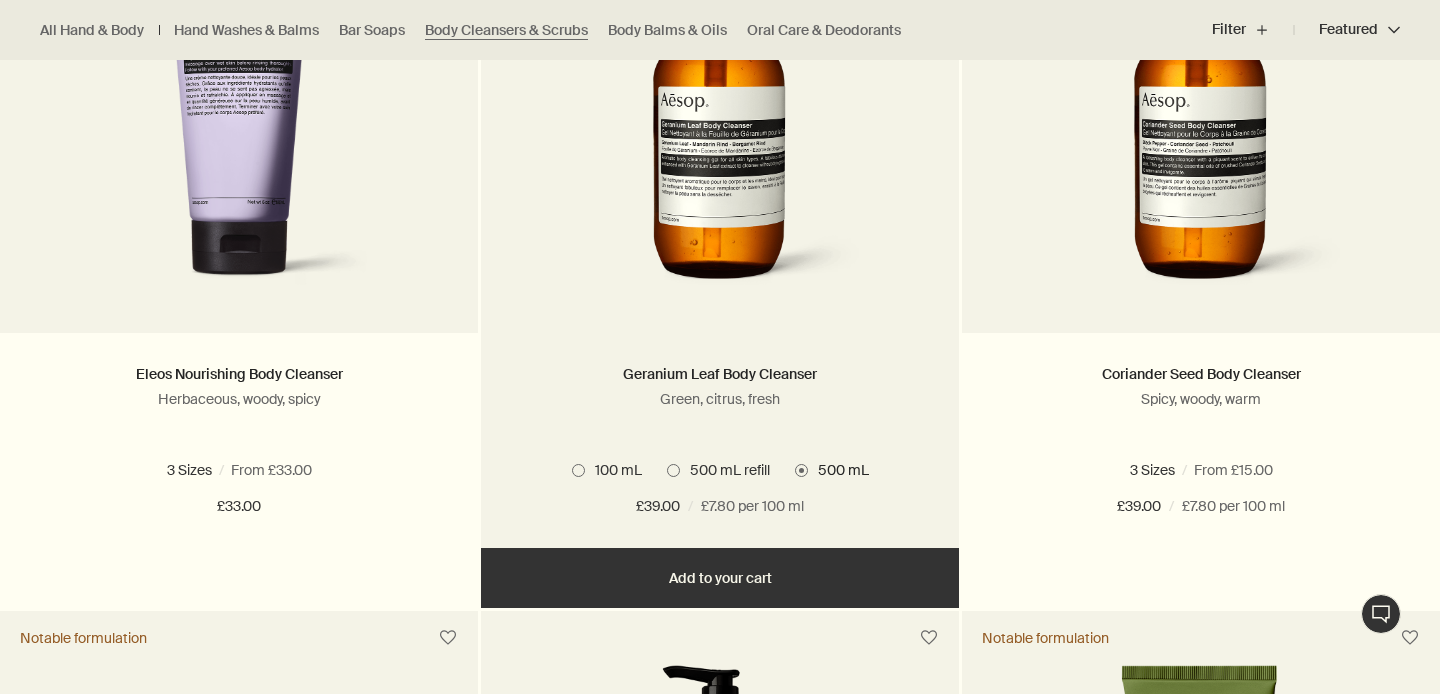 scroll, scrollTop: 779, scrollLeft: 0, axis: vertical 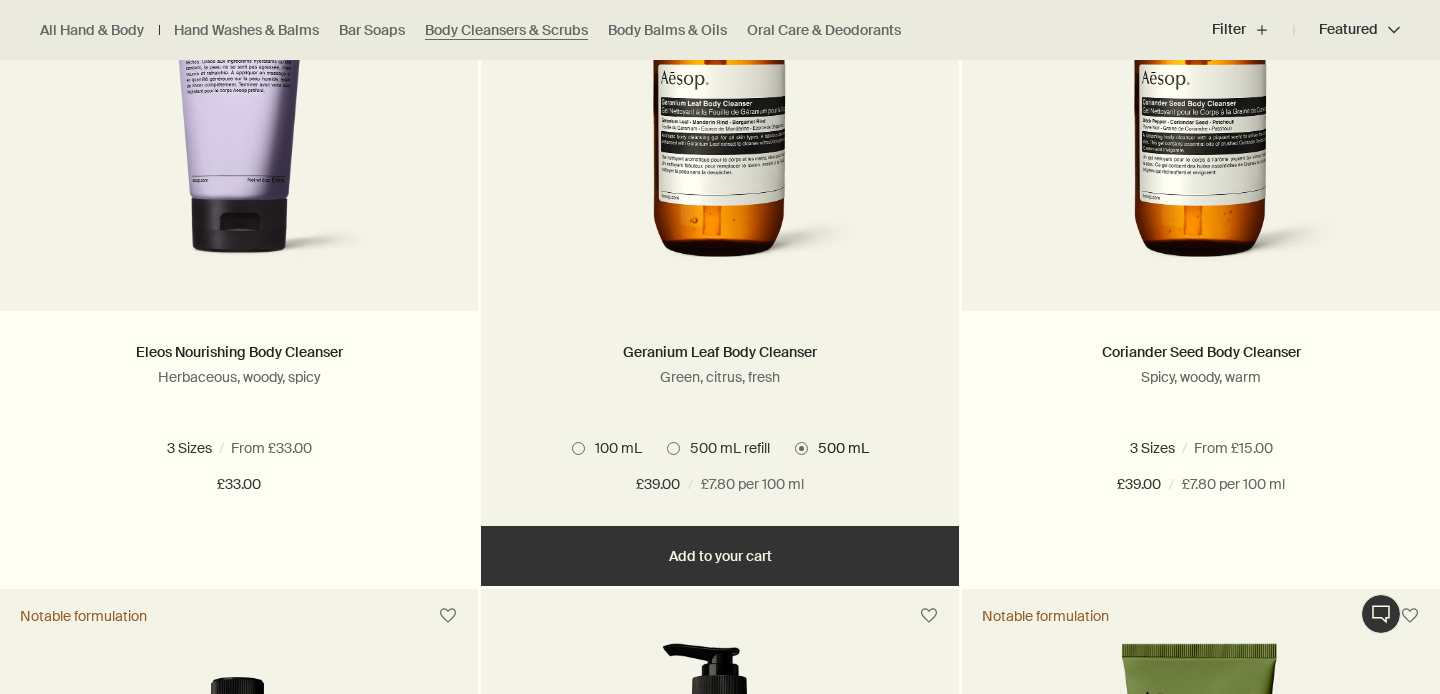 click on "Add Add to your cart" at bounding box center (720, 556) 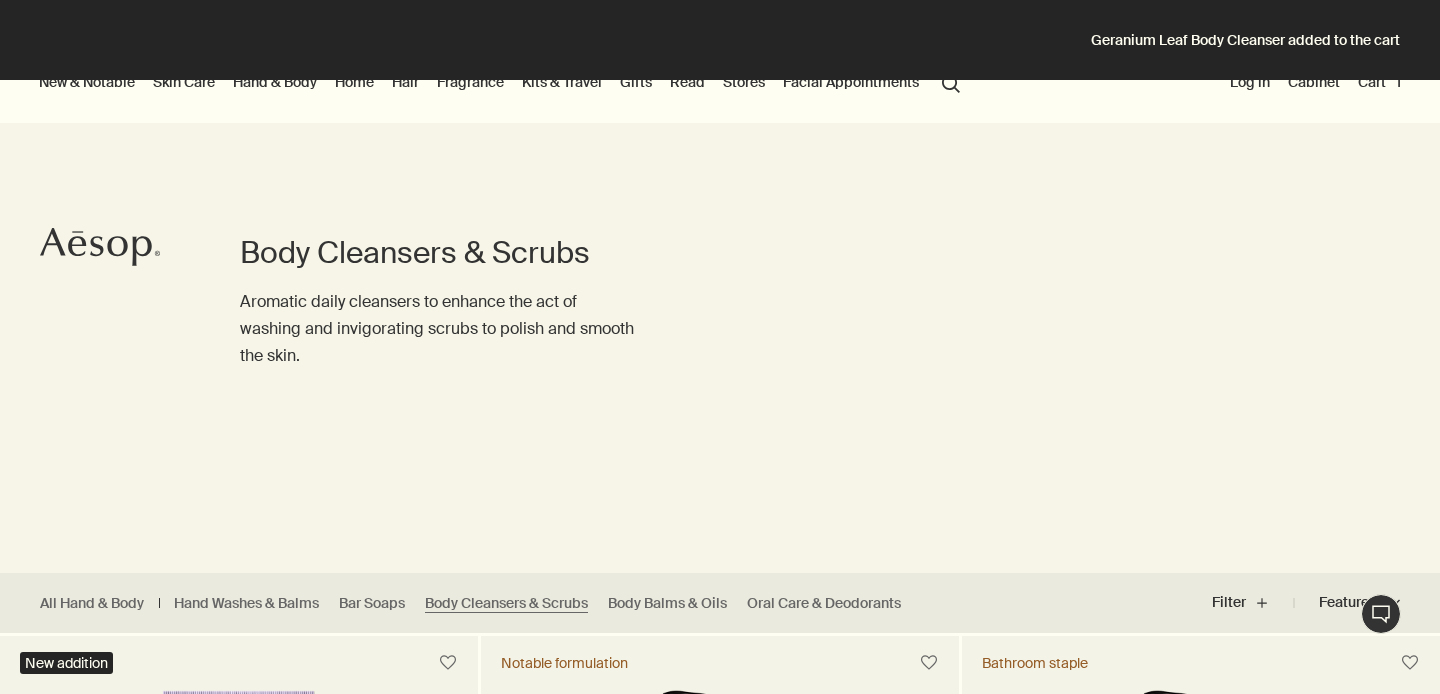 scroll, scrollTop: 0, scrollLeft: 0, axis: both 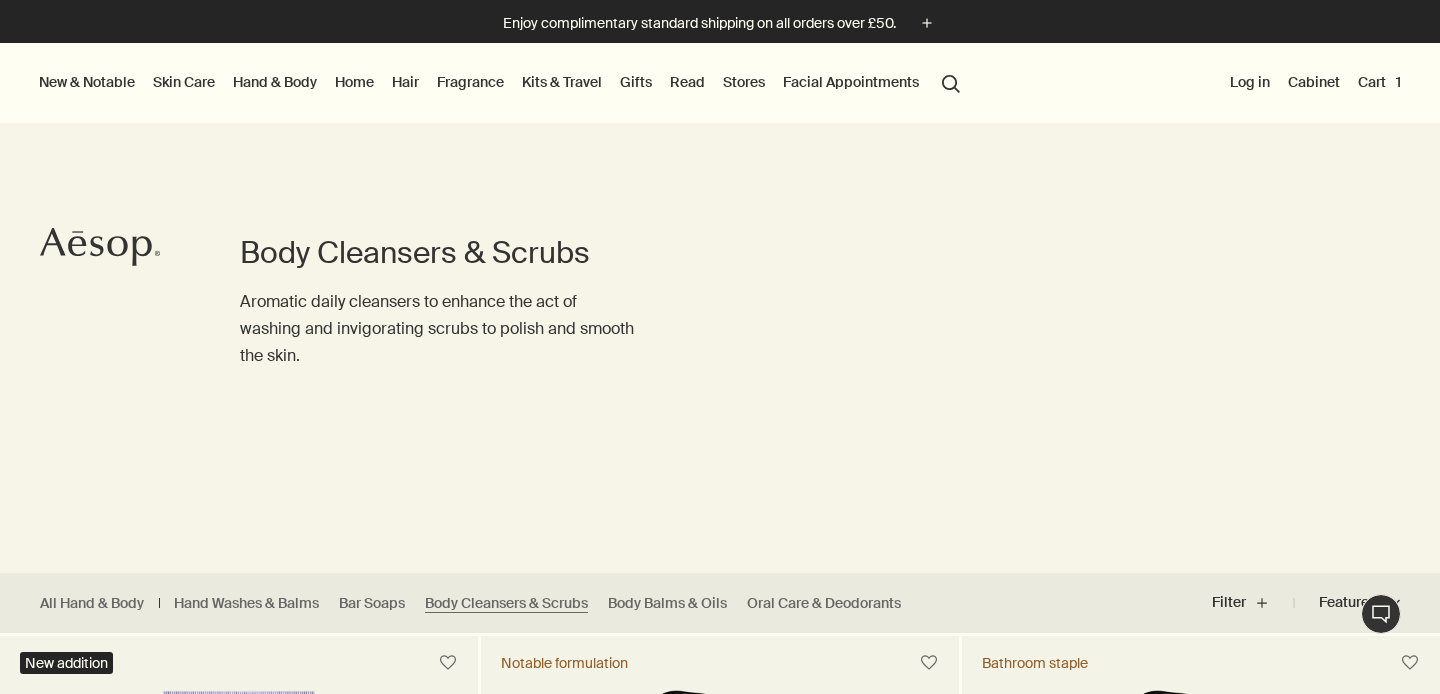 click on "Skin Care" at bounding box center [184, 82] 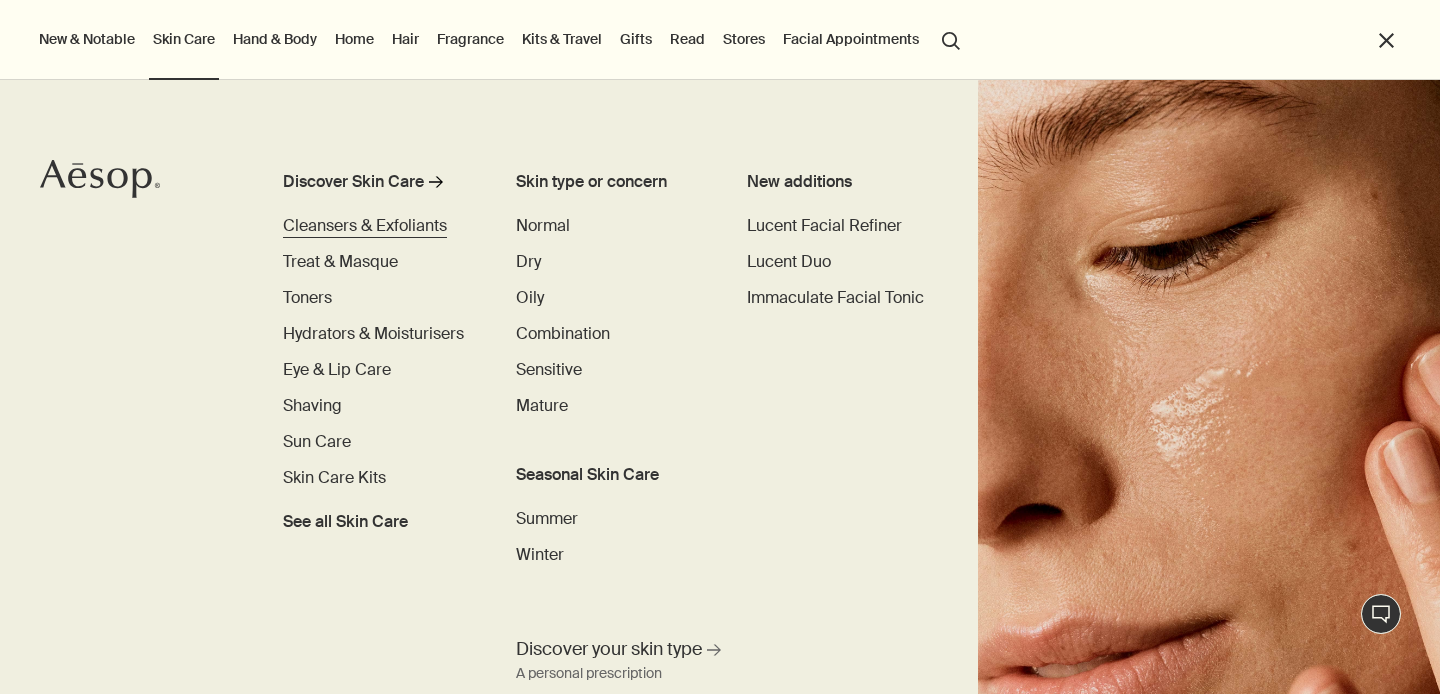 click on "Cleansers & Exfoliants" at bounding box center (365, 225) 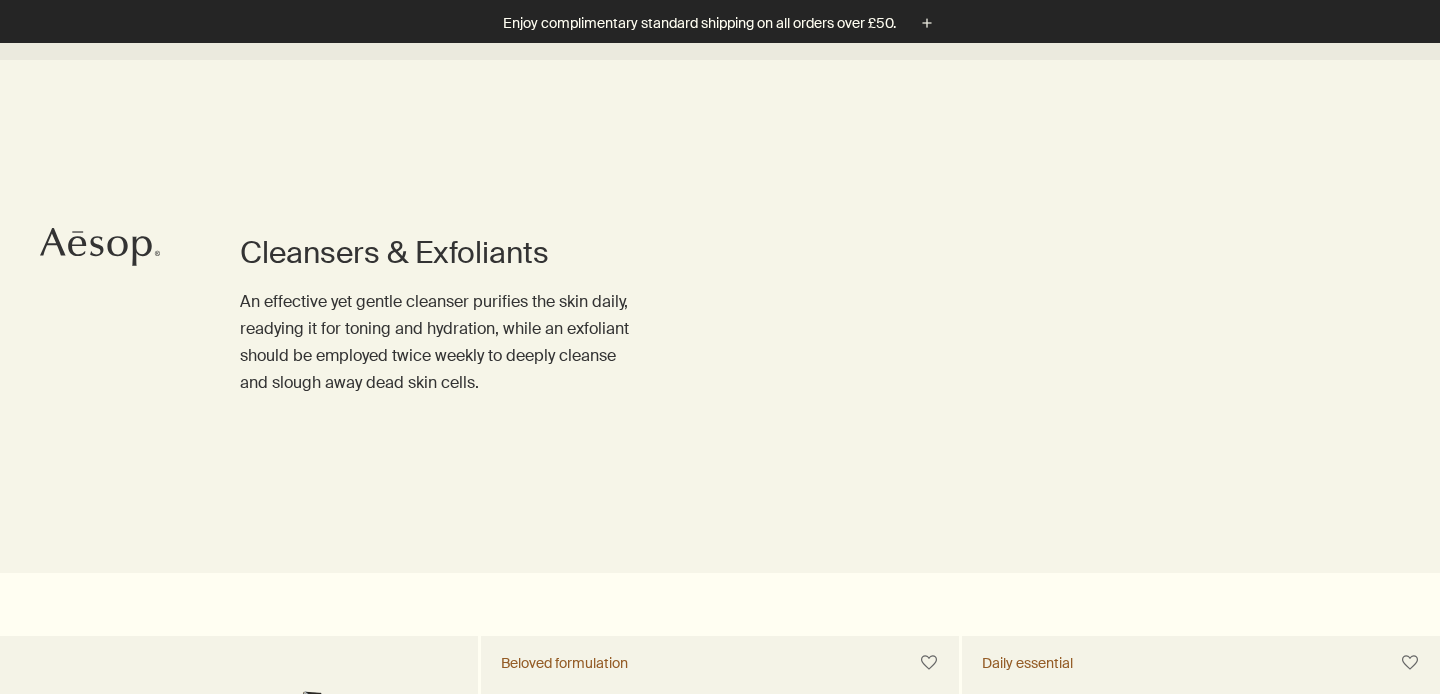 scroll, scrollTop: 669, scrollLeft: 0, axis: vertical 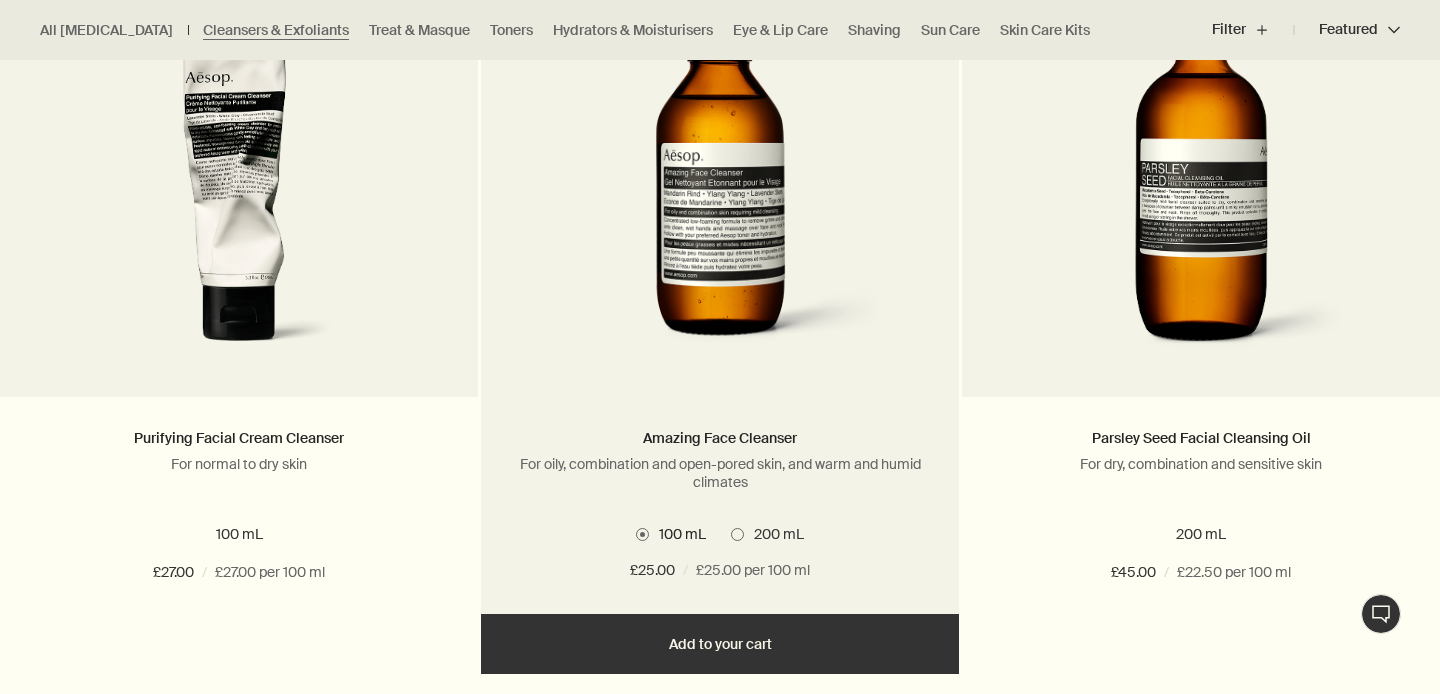 click on "Add Add to your cart" at bounding box center [720, 644] 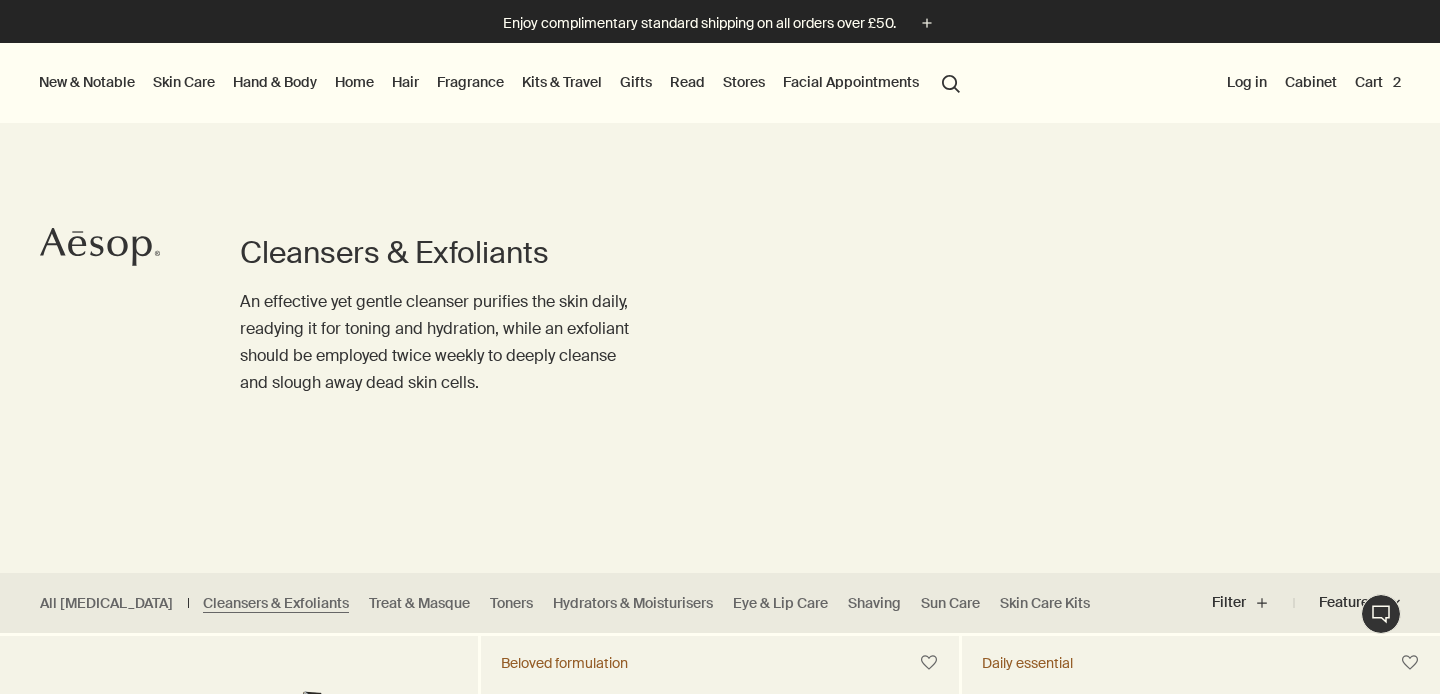 scroll, scrollTop: 0, scrollLeft: 0, axis: both 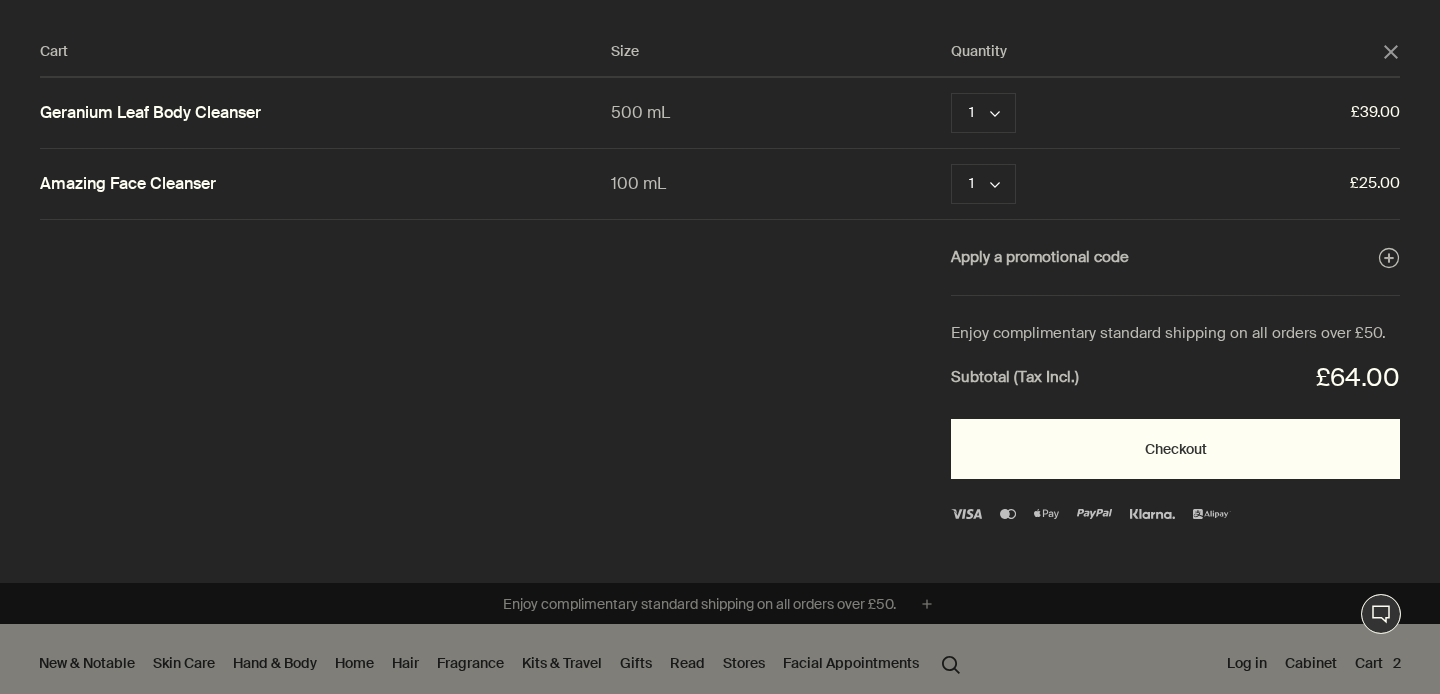 click on "Checkout" at bounding box center (1175, 449) 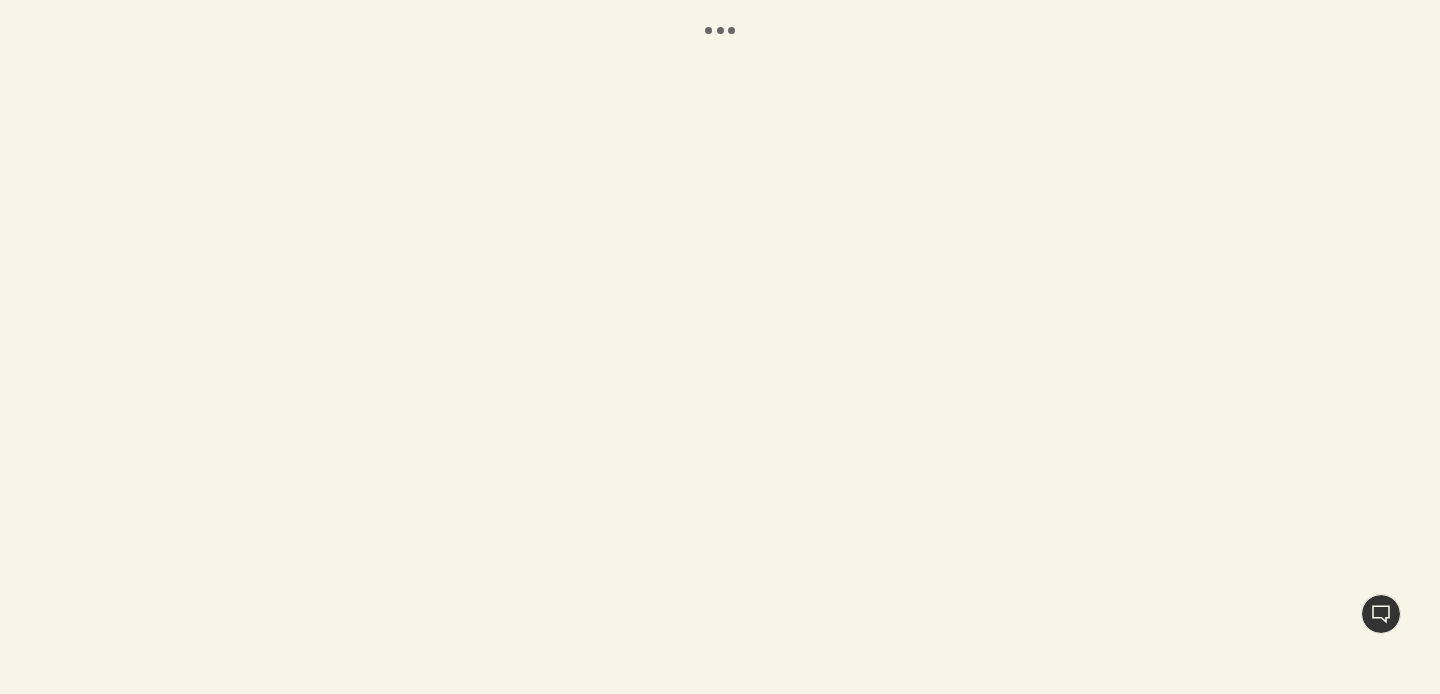 scroll, scrollTop: 0, scrollLeft: 0, axis: both 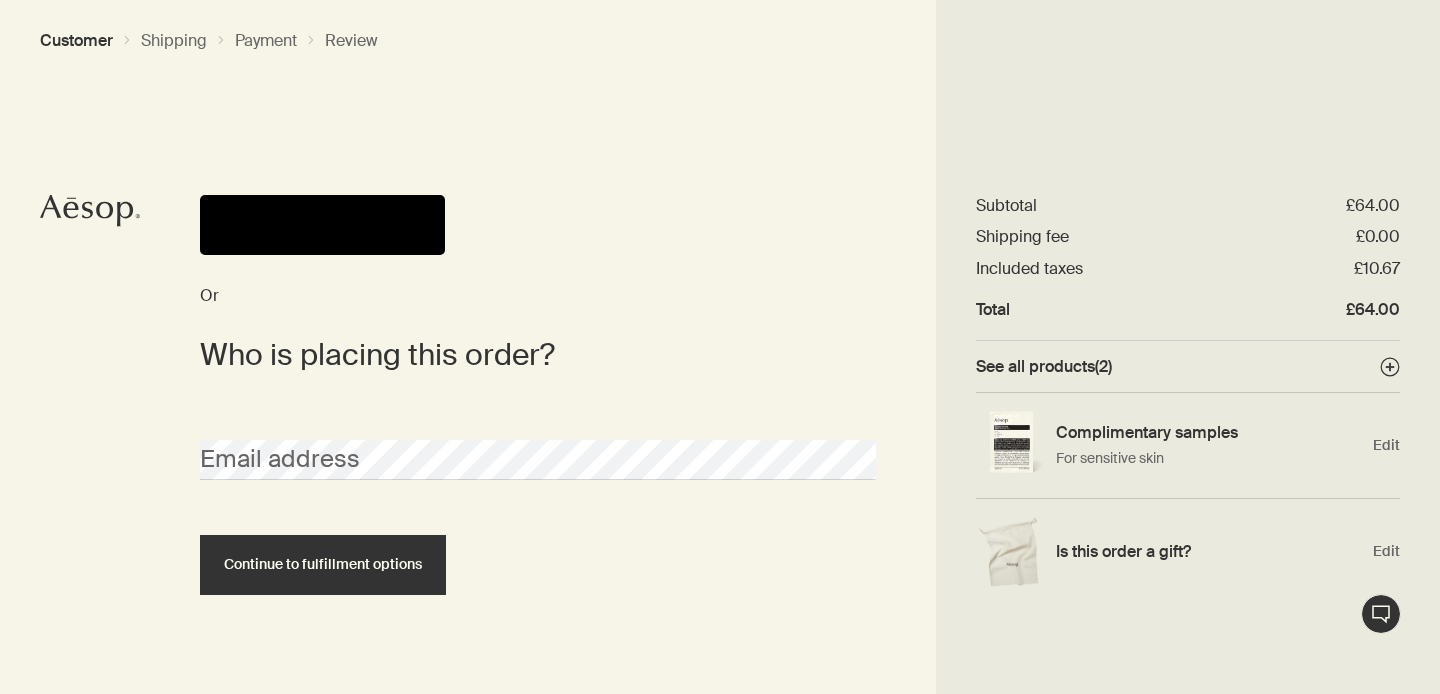 click on "Email address" at bounding box center [538, 442] 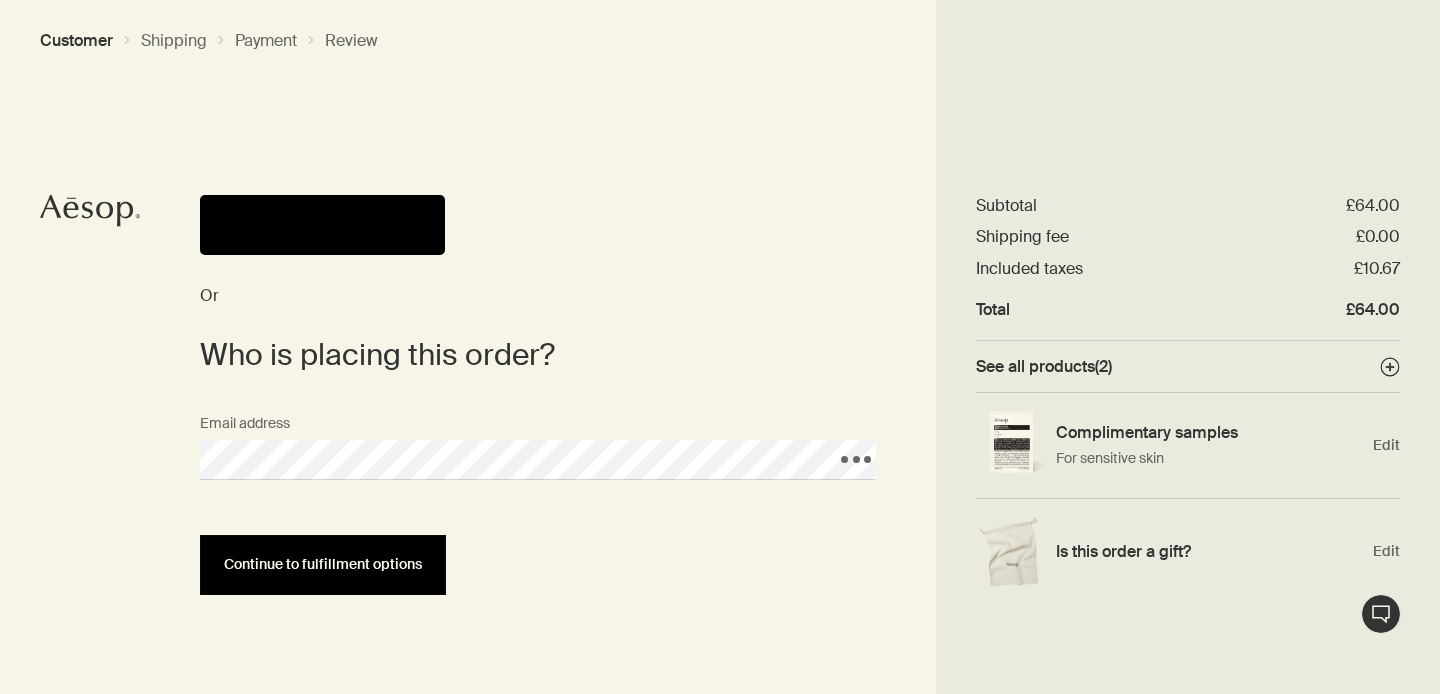 click on "Continue to fulfillment options" at bounding box center (323, 565) 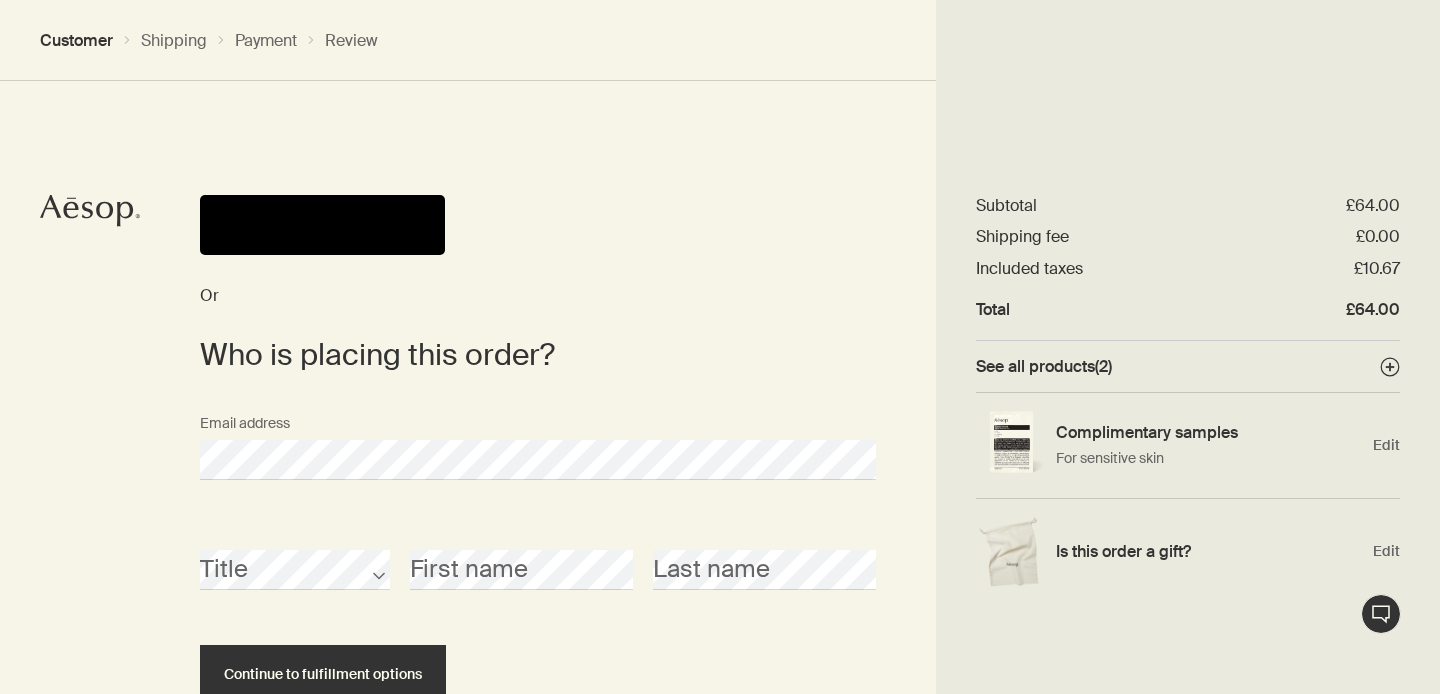 scroll, scrollTop: 38, scrollLeft: 0, axis: vertical 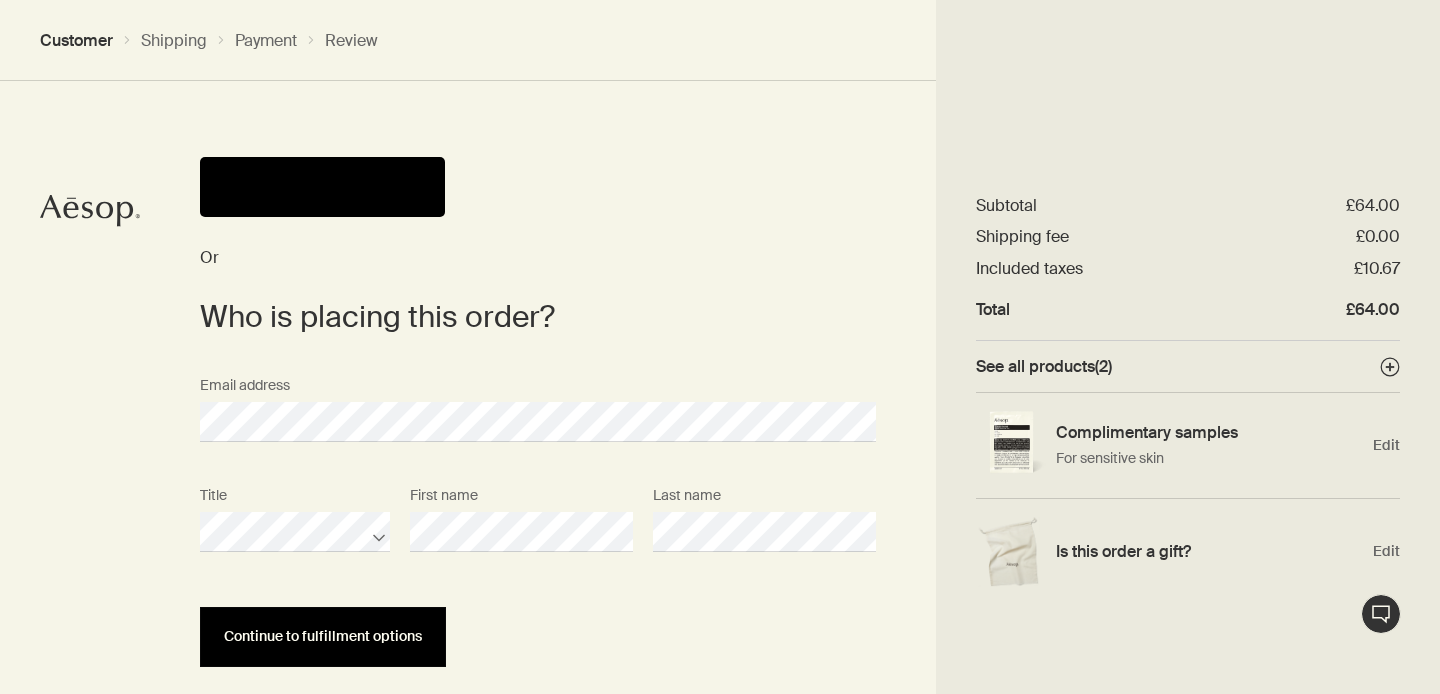 click on "Continue to fulfillment options" at bounding box center (323, 636) 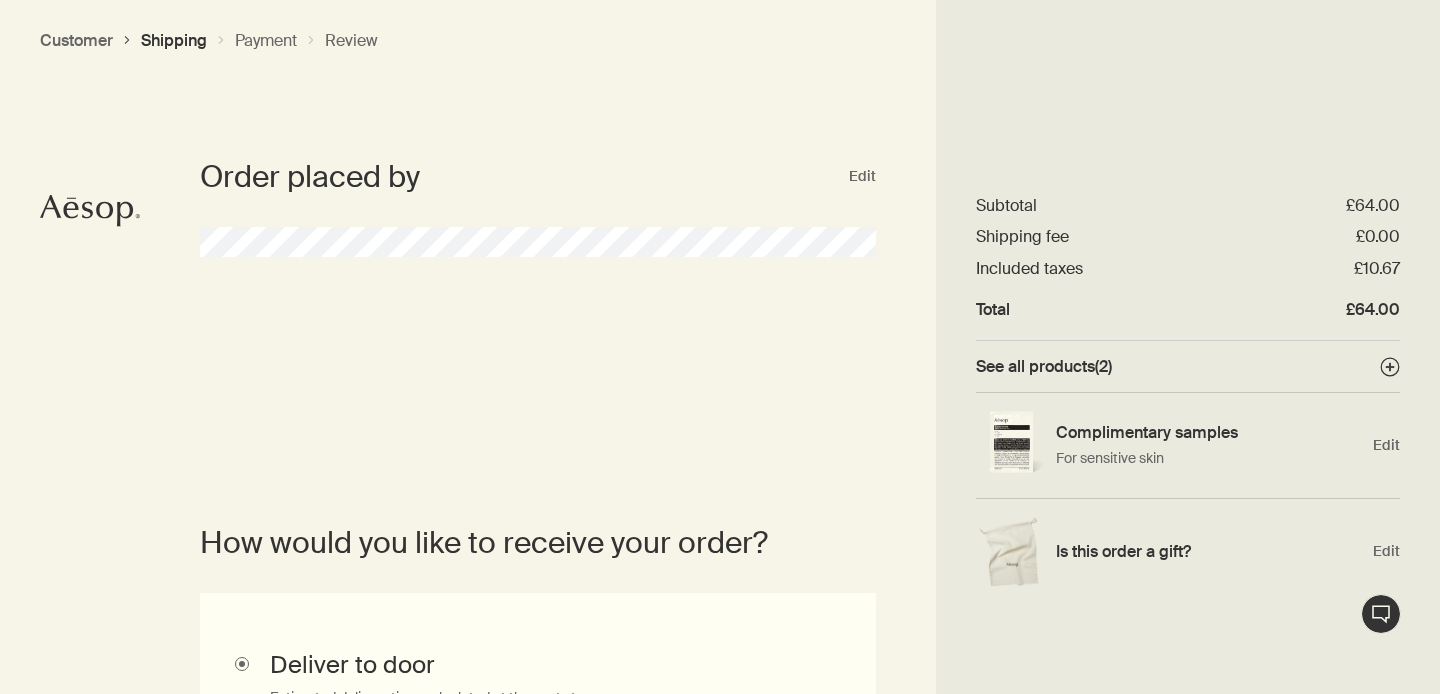 scroll, scrollTop: 0, scrollLeft: 0, axis: both 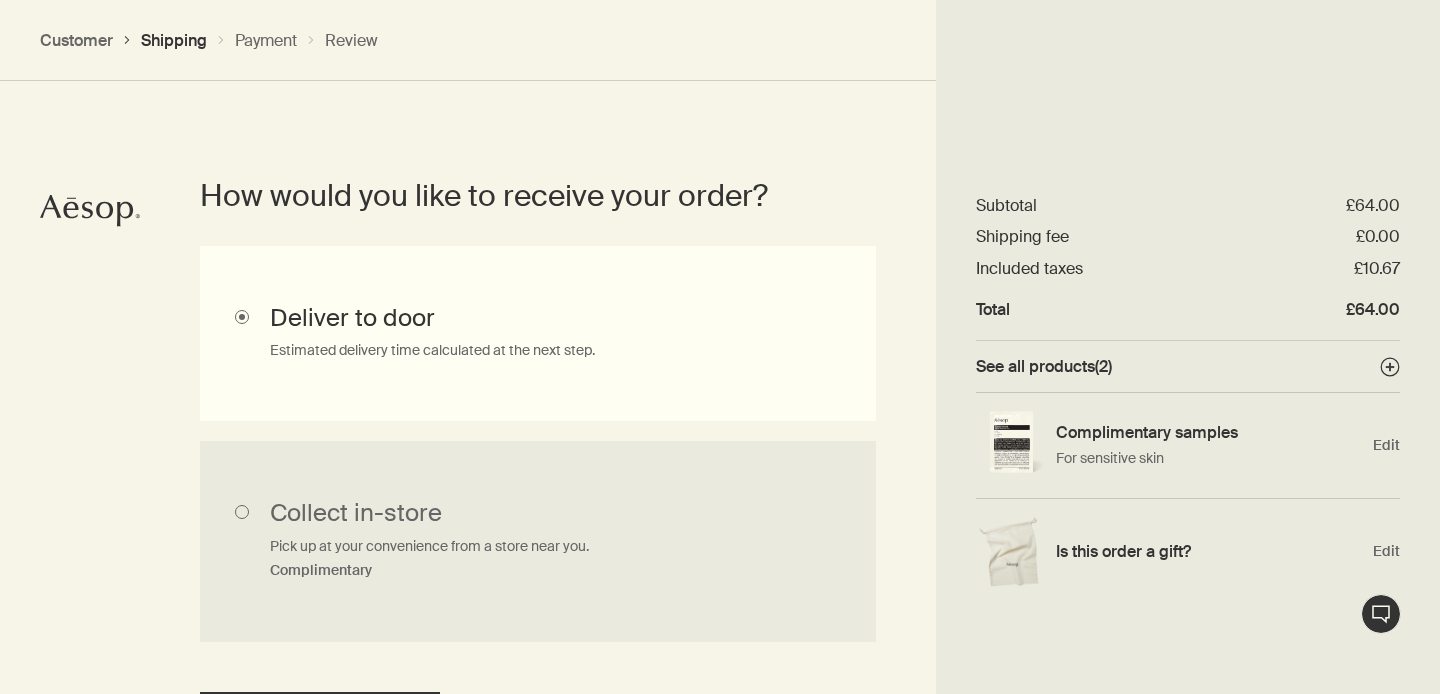 click on "Deliver to door Estimated delivery time calculated at the next step." at bounding box center [538, 333] 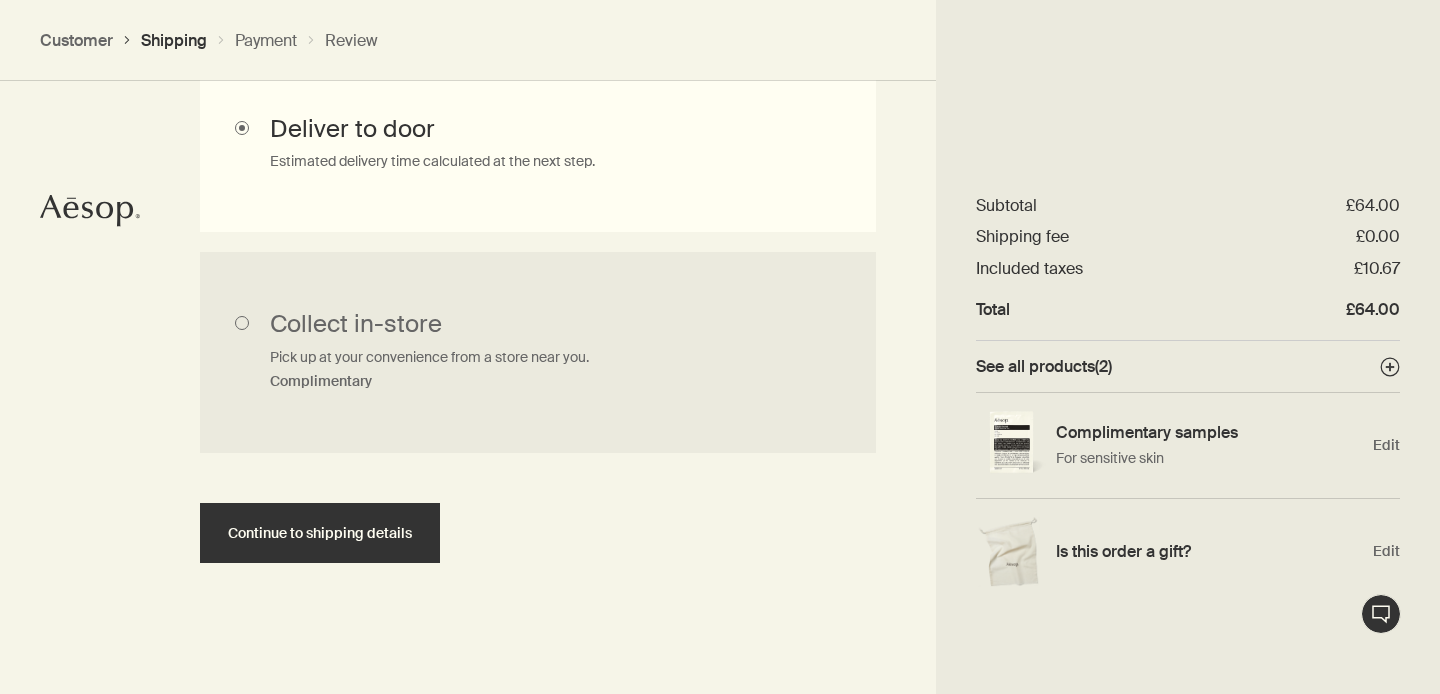 scroll, scrollTop: 655, scrollLeft: 0, axis: vertical 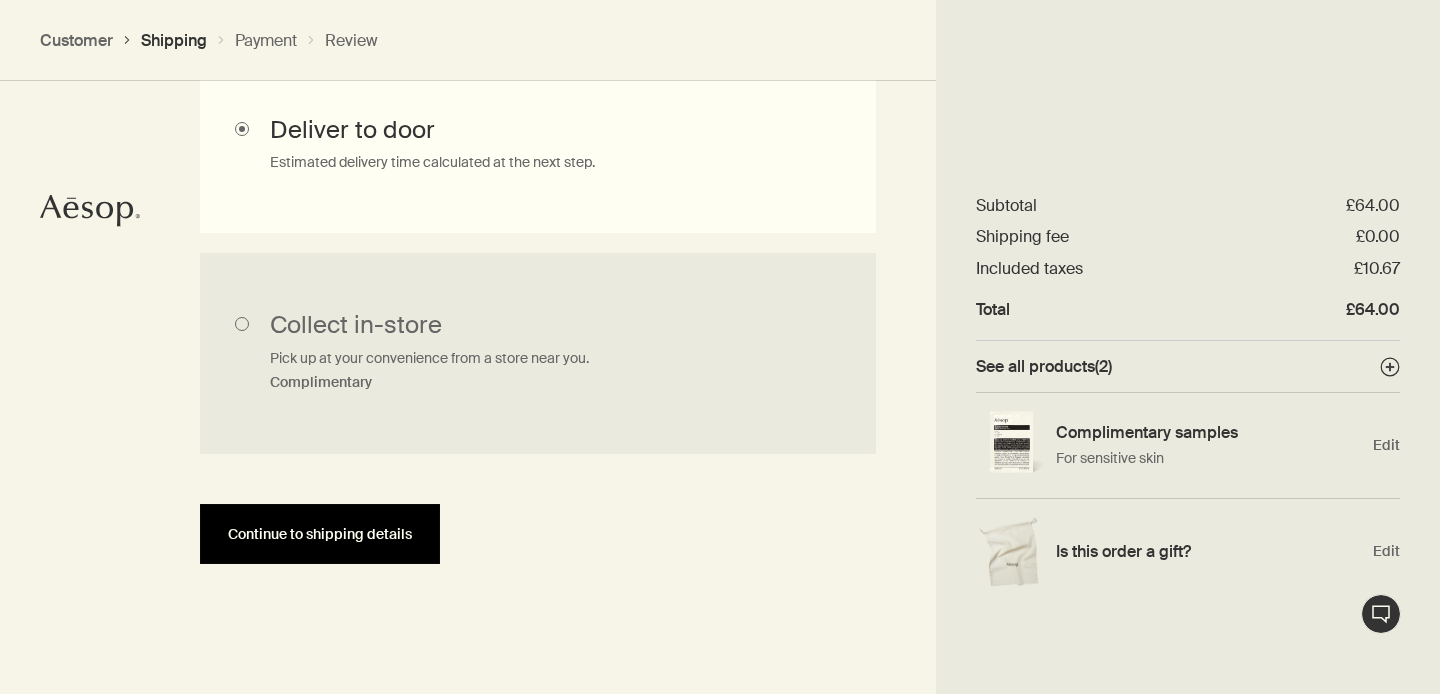 click on "Continue to shipping details" at bounding box center (320, 534) 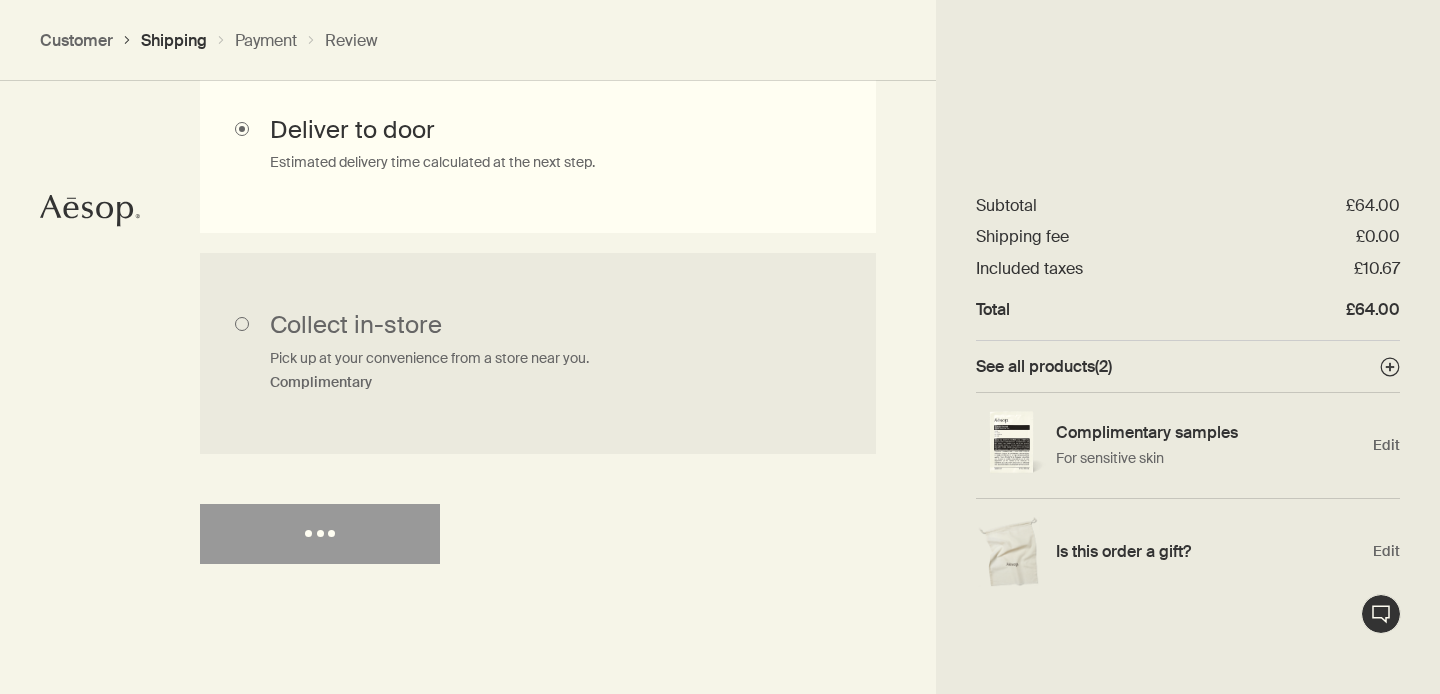 select on "GB" 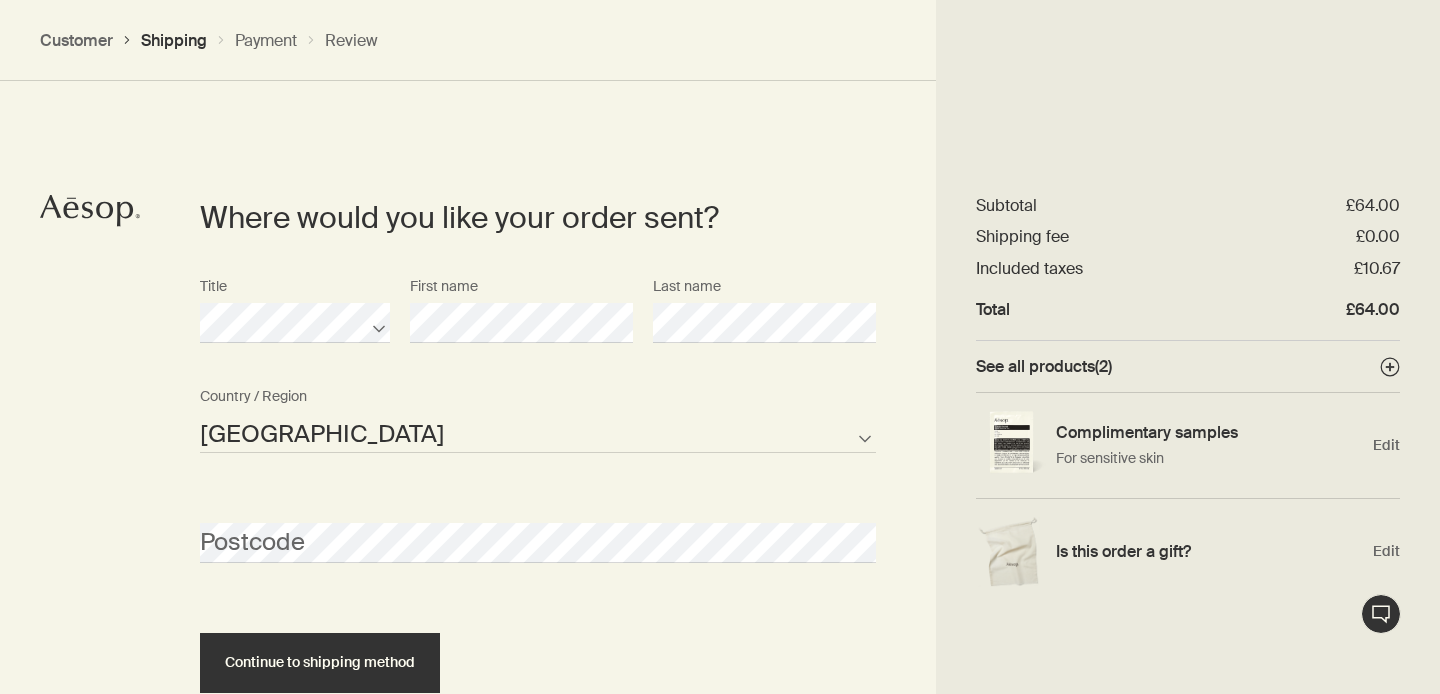 scroll, scrollTop: 863, scrollLeft: 0, axis: vertical 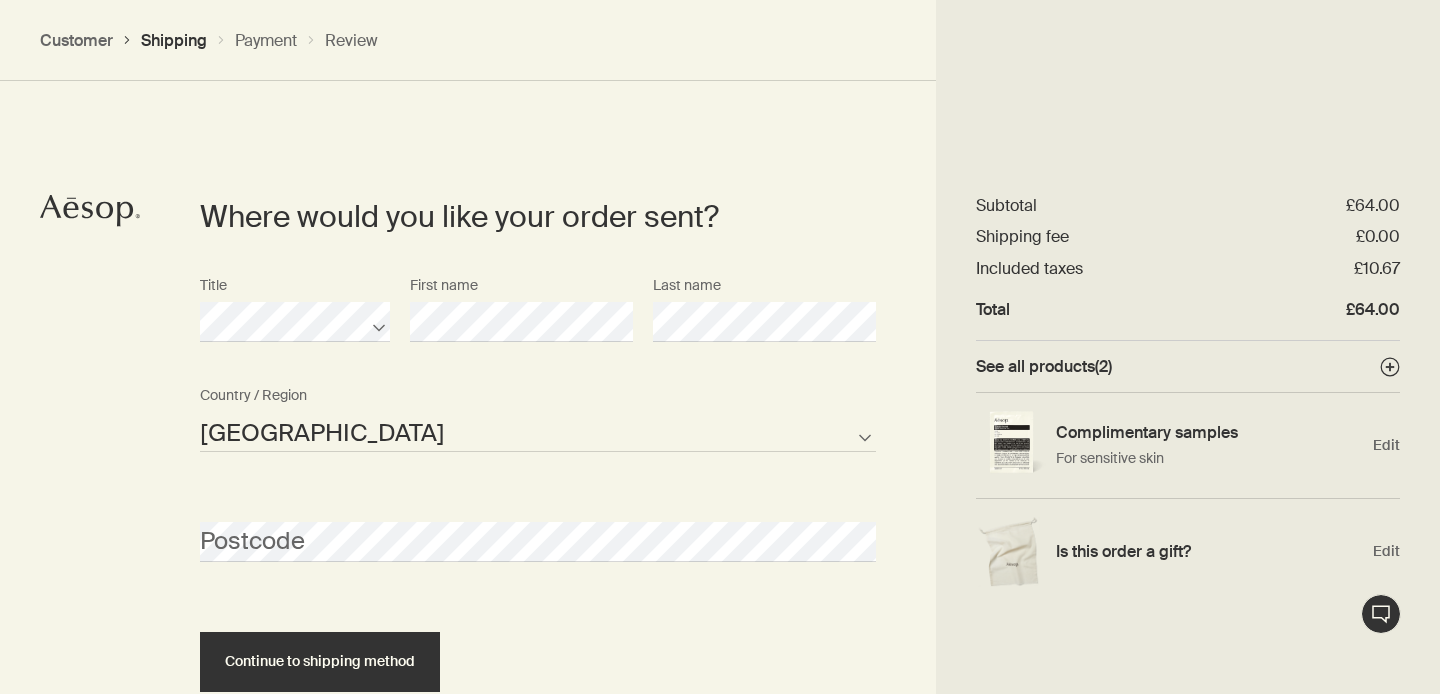 click on "Postcode" at bounding box center [538, 524] 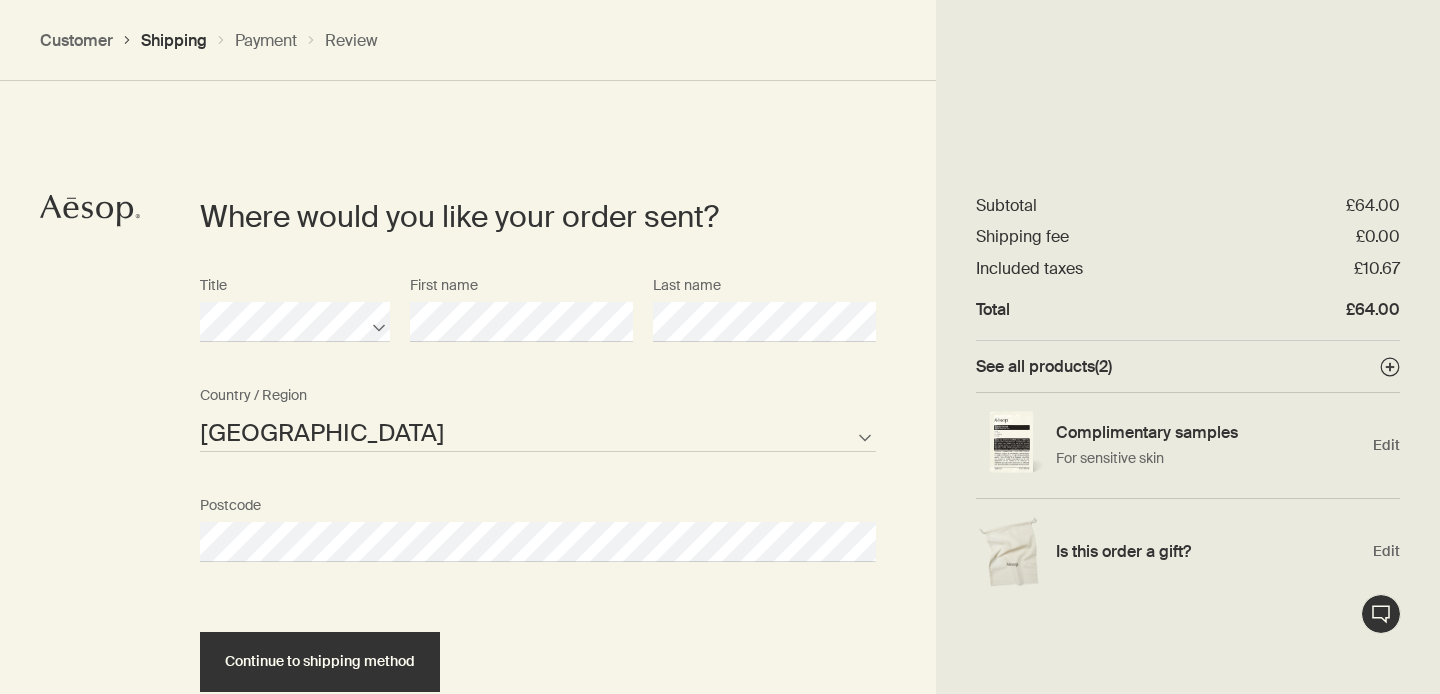 select on "GB" 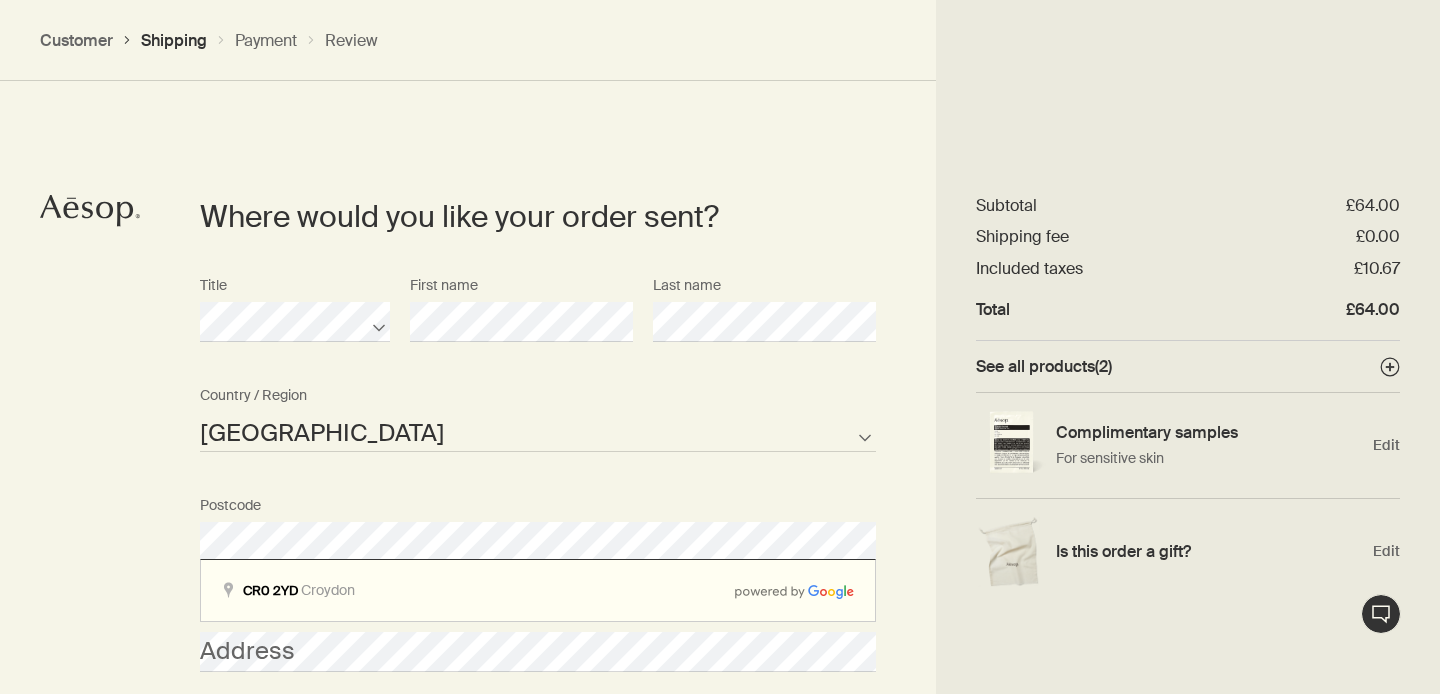 click on "Where would you like your order sent? Title First name Last name [GEOGRAPHIC_DATA] [GEOGRAPHIC_DATA] [GEOGRAPHIC_DATA] Not listed Country / Region Postcode Address Apartment/Unit # Company [GEOGRAPHIC_DATA] AFG ALB DZA ASM AND AGO AIA ATA ATG ARG ARM ABW AUS AUT AZE BHS BHR BGD BRB BLR BEL BLZ BEN BMU BTN BOL BIH BWA BRA IOT VGB BRN BGR BFA BDI KHM CMR CAN CPV CYM CAF TCD CHL CHN CXR CCK COL COM COK CRI HRV CUB CUW CYP CZE COD DNK DJI DMA DOM TLS ECU EGY SLV GNQ ERI EST ETH FLK FRO FJI FIN FRA PYF GAB GMB GEO DEU GHA GIB GRC GRL GRD GUM GTM GGY GIN GNB GUY HTI HND HKG HUN ISL IND IDN IRN IRQ IRL IMN ISR ITA CIV JAM JPN JEY JOR [PERSON_NAME] KIR XKX KWT KGZ LAO LVA LBN LSO LBR LBY LIE LTU LUX MAC MKD MDG MWI MYS MDV MLI MLT MHL MRT MUS MYT MEX FSM MDA MCO MNG MNE MSR MAR MOZ MMR NAM NRU NPL NLD ANT NCL NZL NIC NER [PERSON_NAME] PRK MNP NOR OMN PAK PLW PSE PAN PNG PRY PER PHL PCN POL PRT PRI QAT COG REU ROU RUS RWA BLM SHN KNA LCA MAF SPM VCT WSM SMR STP [PERSON_NAME] SRB SYC SLE SGP SXM SVK SVN SLB SOM KOR ZAF SSD ESP LKA SDN SUR SJM SWZ SWE" at bounding box center [720, 664] 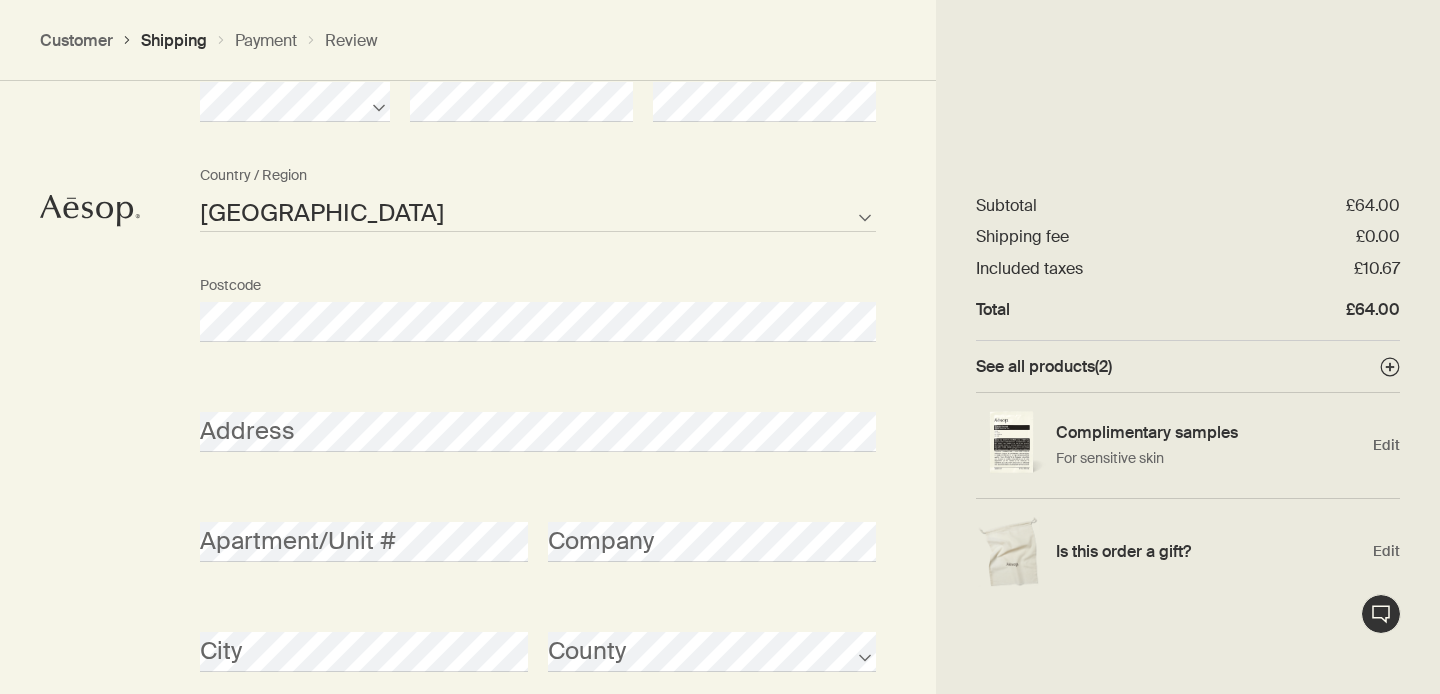 scroll, scrollTop: 1092, scrollLeft: 0, axis: vertical 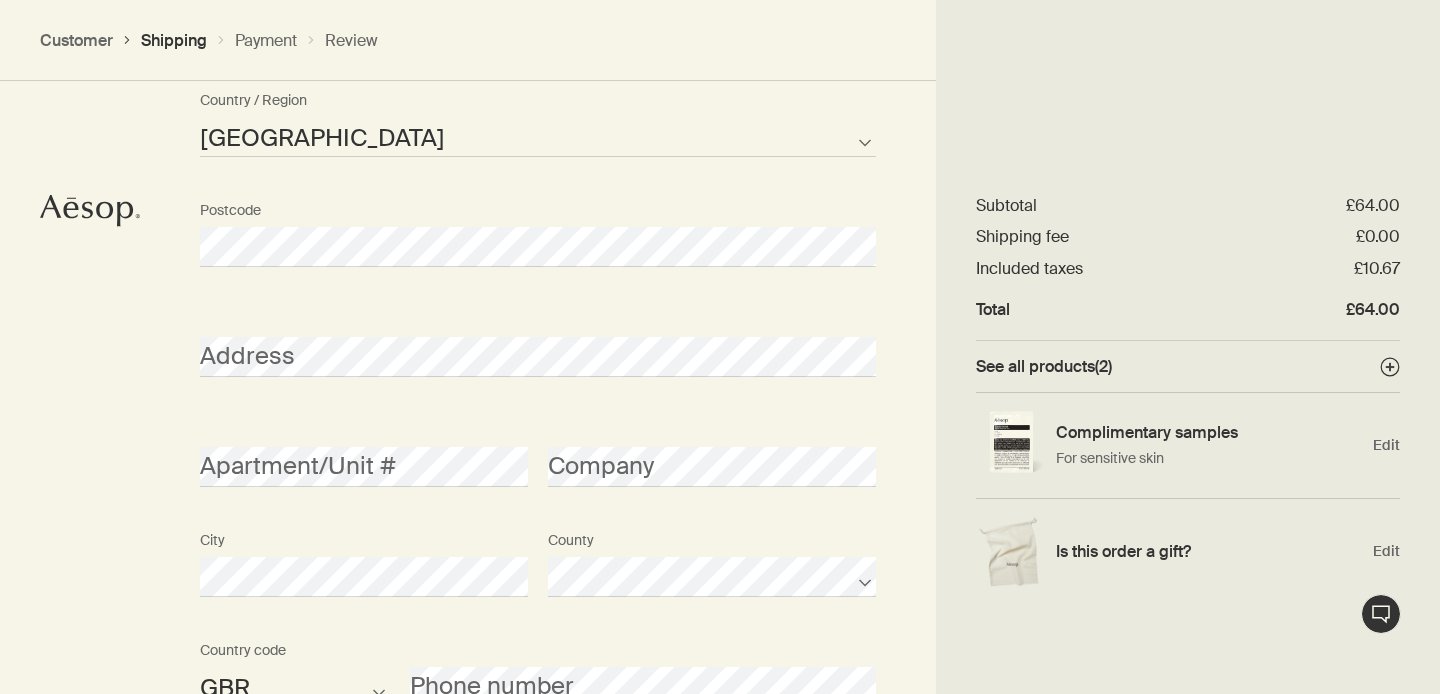 click on "Address" at bounding box center [538, 339] 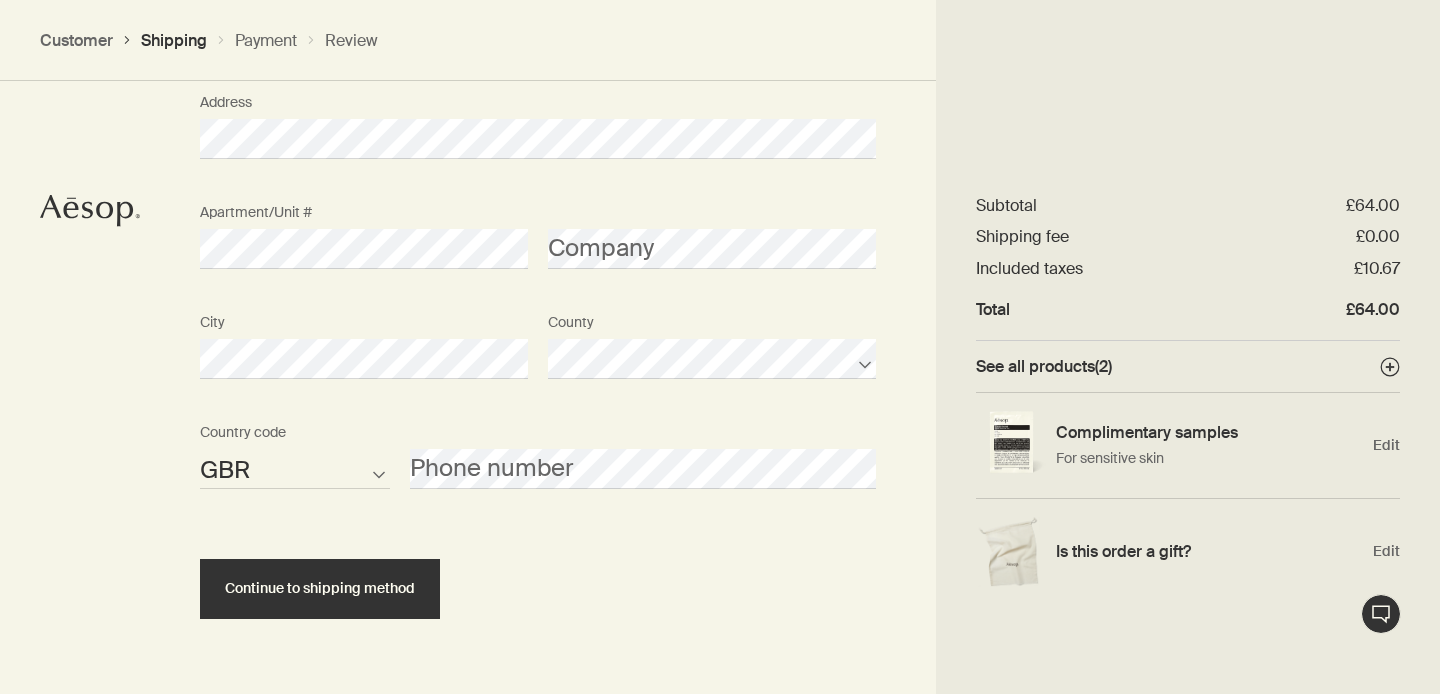 scroll, scrollTop: 1392, scrollLeft: 0, axis: vertical 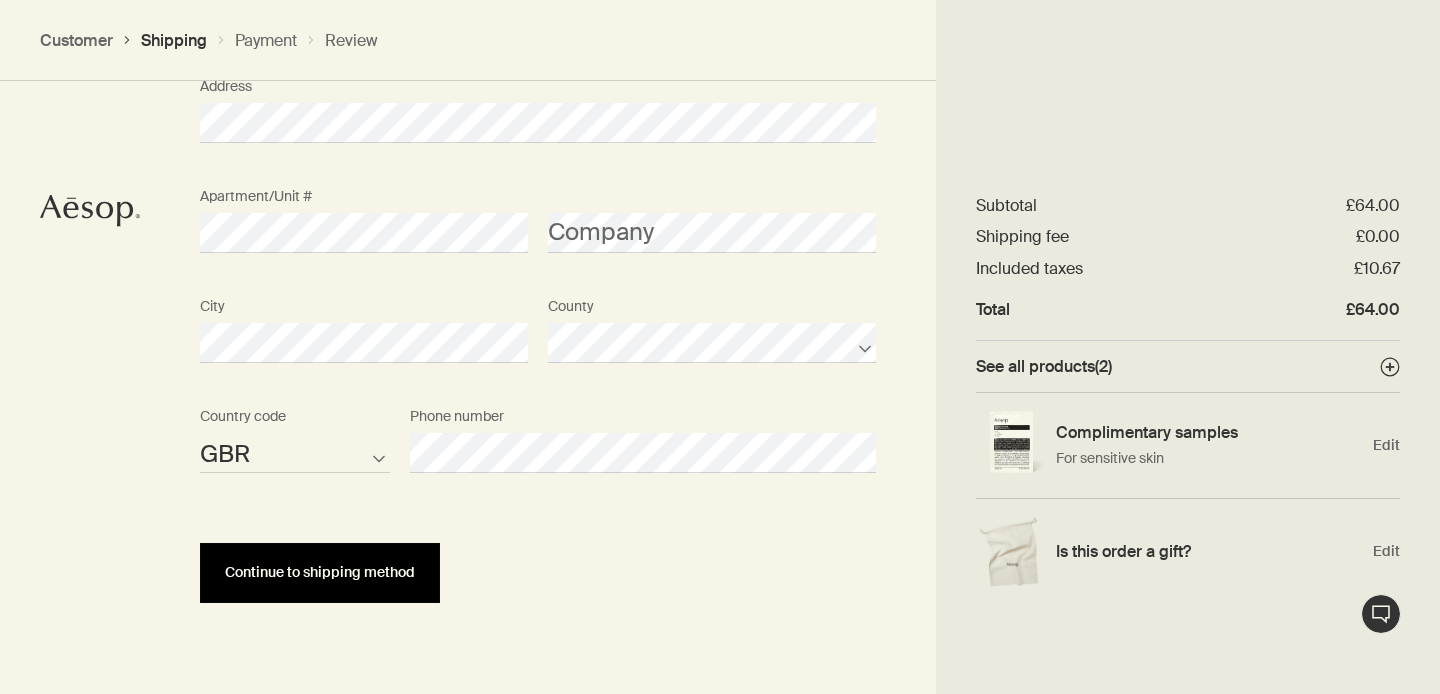 click on "Continue to shipping method" at bounding box center (320, 572) 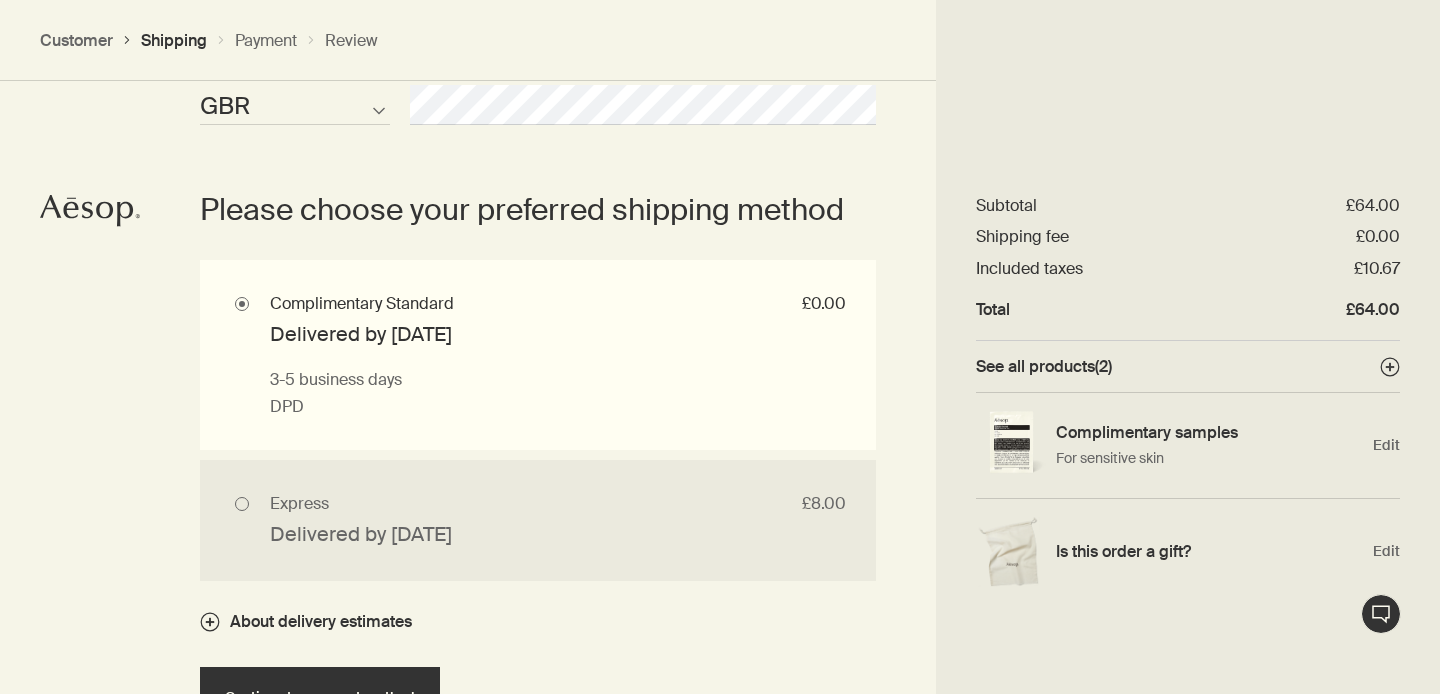 scroll, scrollTop: 1843, scrollLeft: 0, axis: vertical 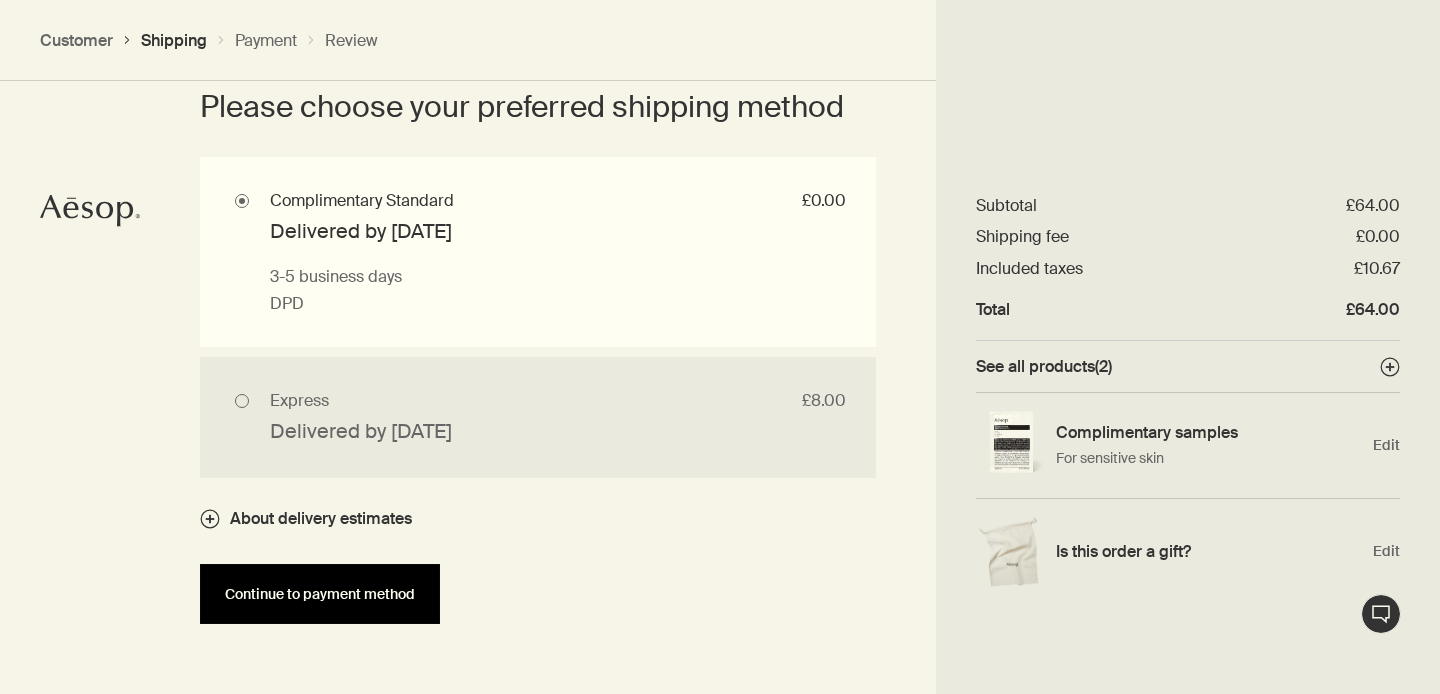 click on "Continue to payment method" at bounding box center (320, 594) 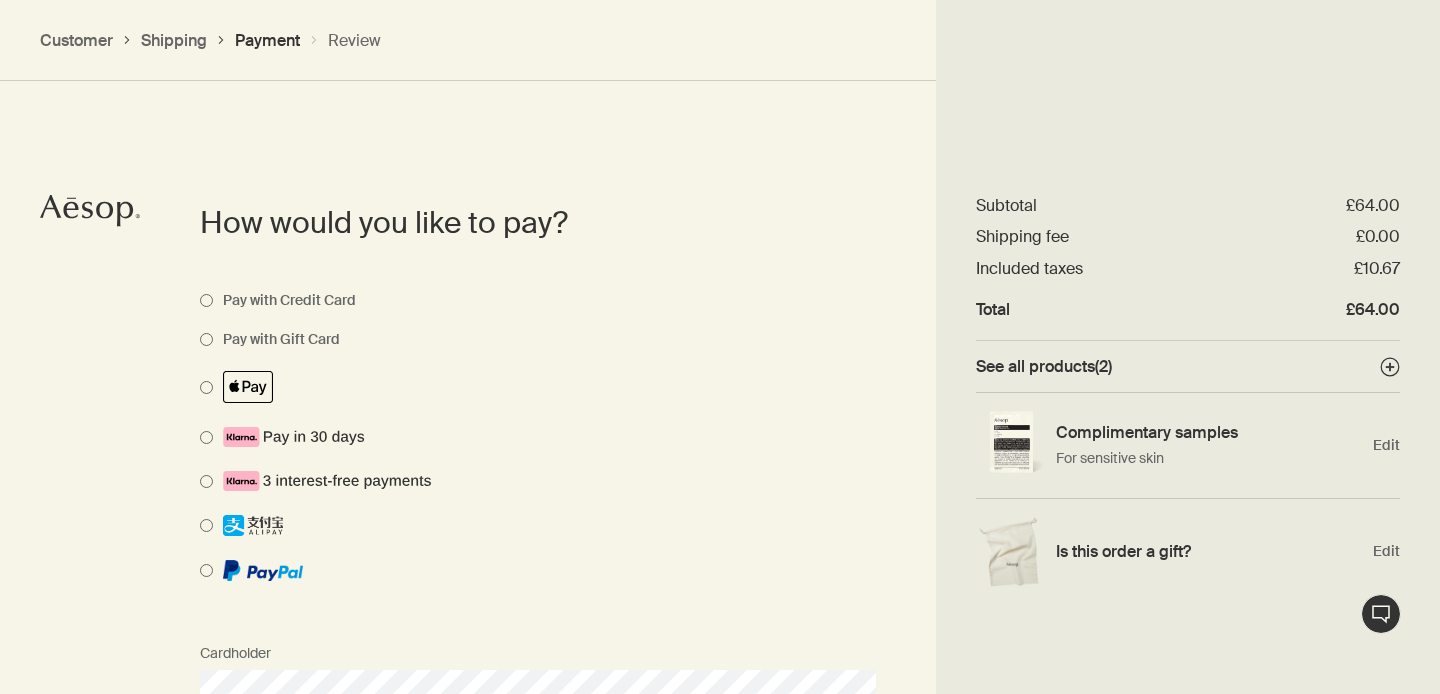 scroll, scrollTop: 1415, scrollLeft: 0, axis: vertical 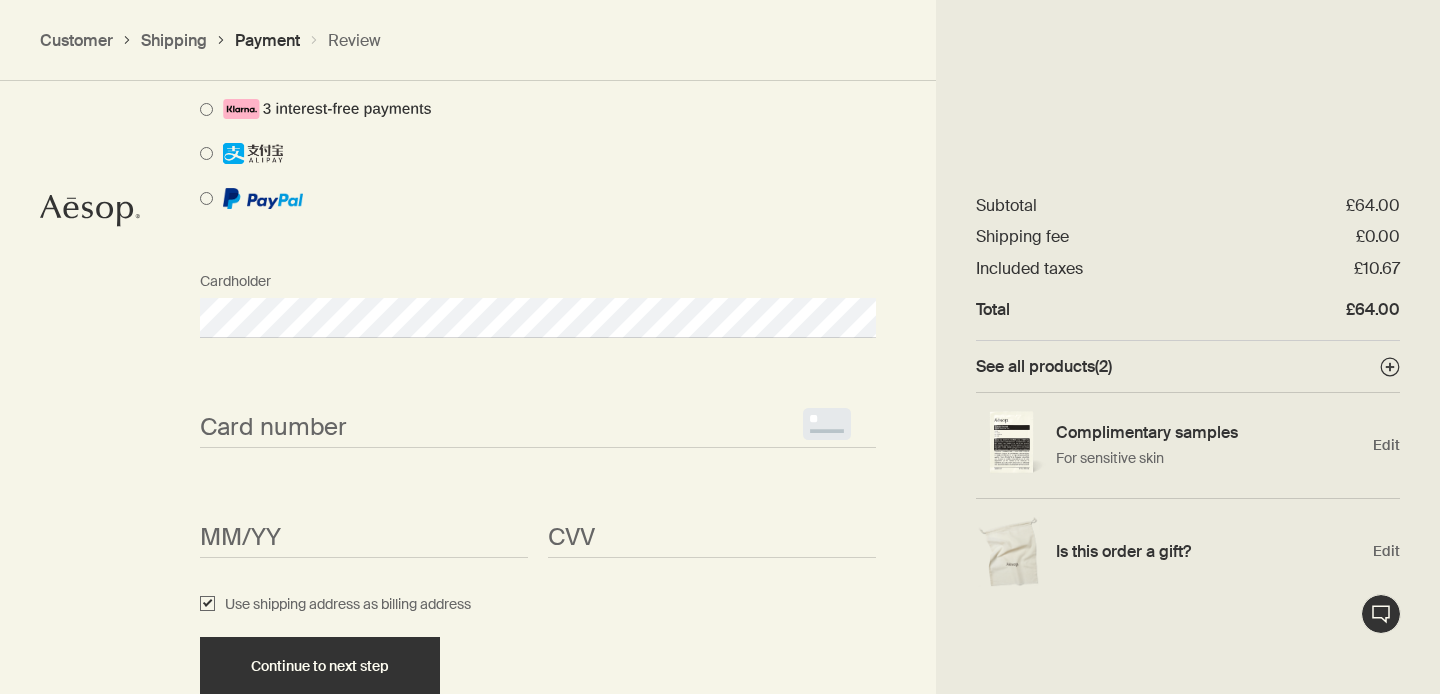 click on "Card number <p>Your browser does not support iframes.</p>" at bounding box center [538, 410] 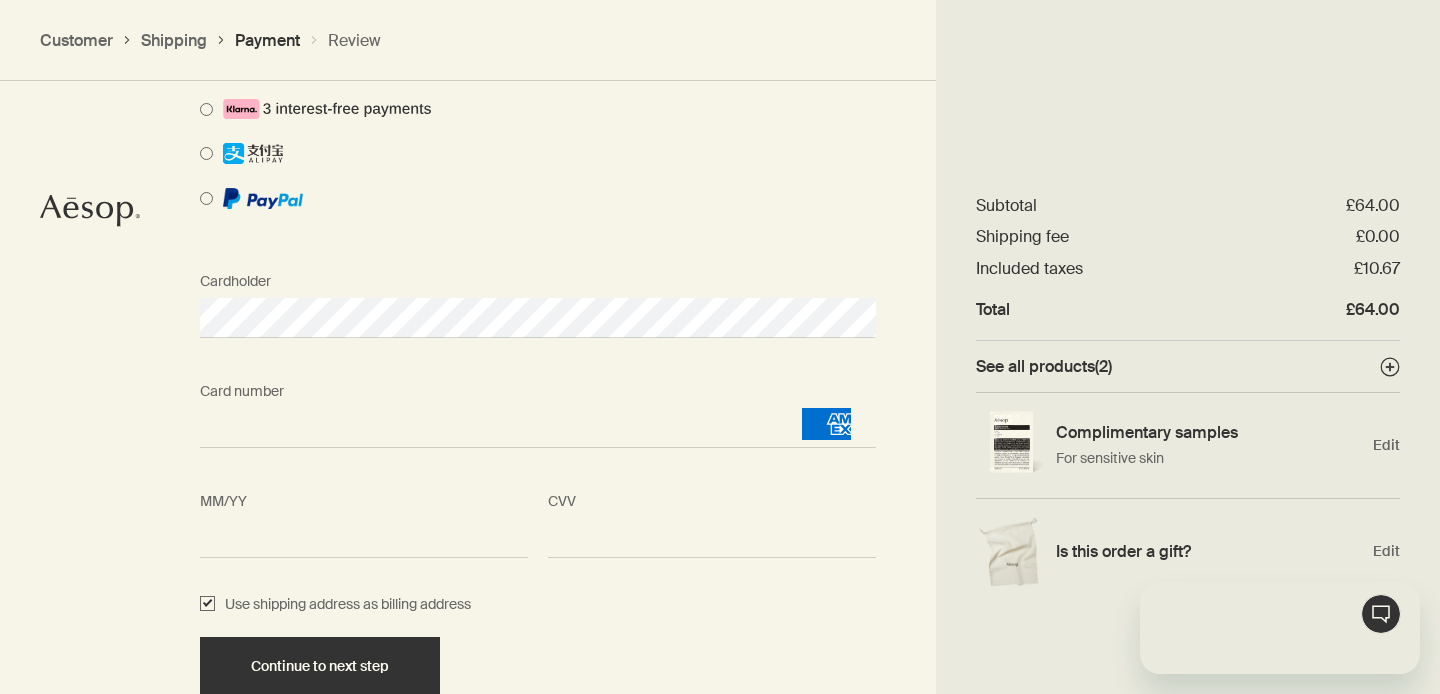 scroll, scrollTop: 0, scrollLeft: 0, axis: both 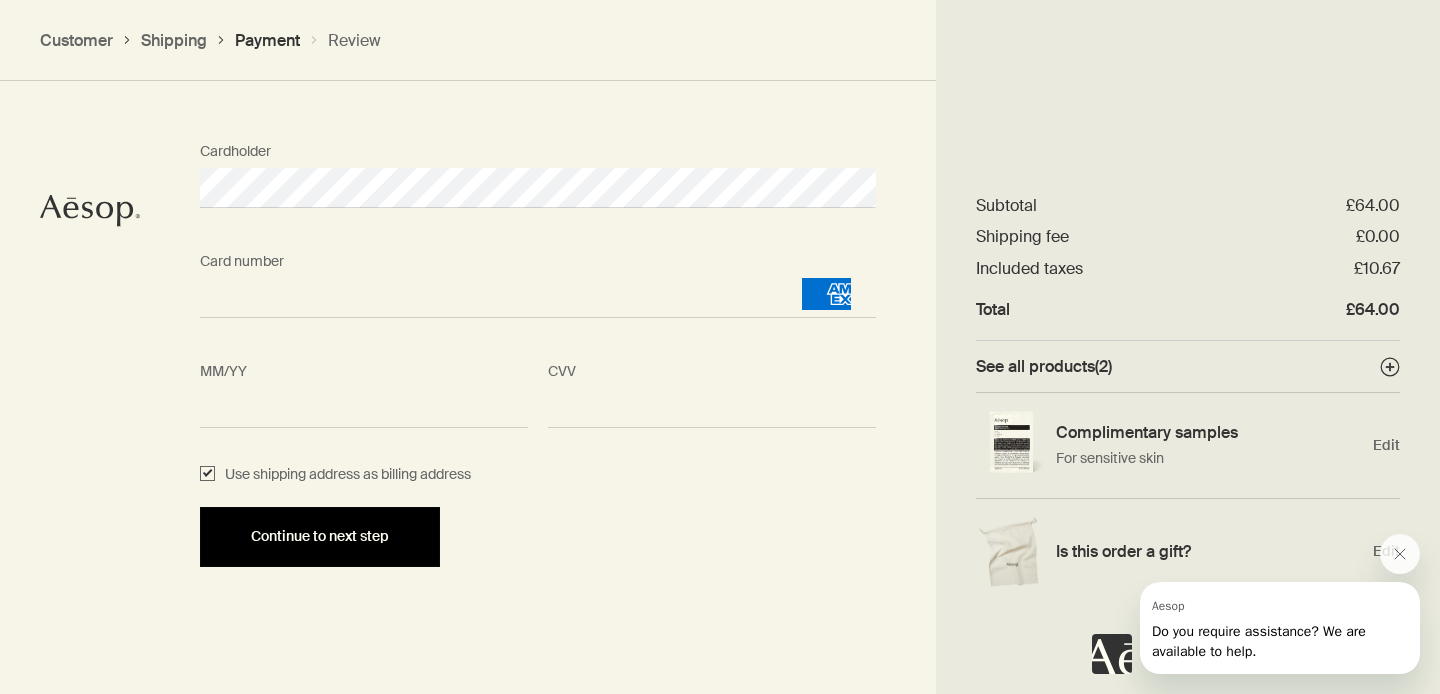 click on "Continue to next step" at bounding box center [320, 536] 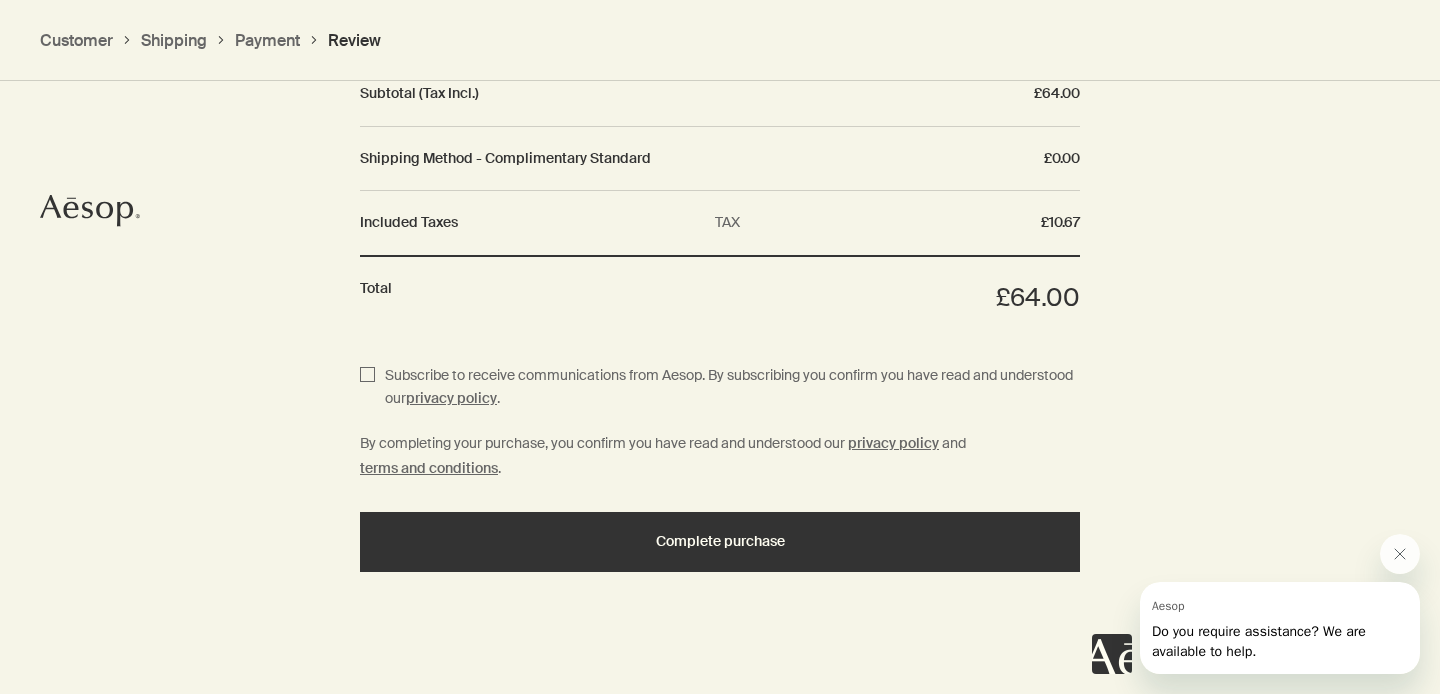 scroll, scrollTop: 2496, scrollLeft: 0, axis: vertical 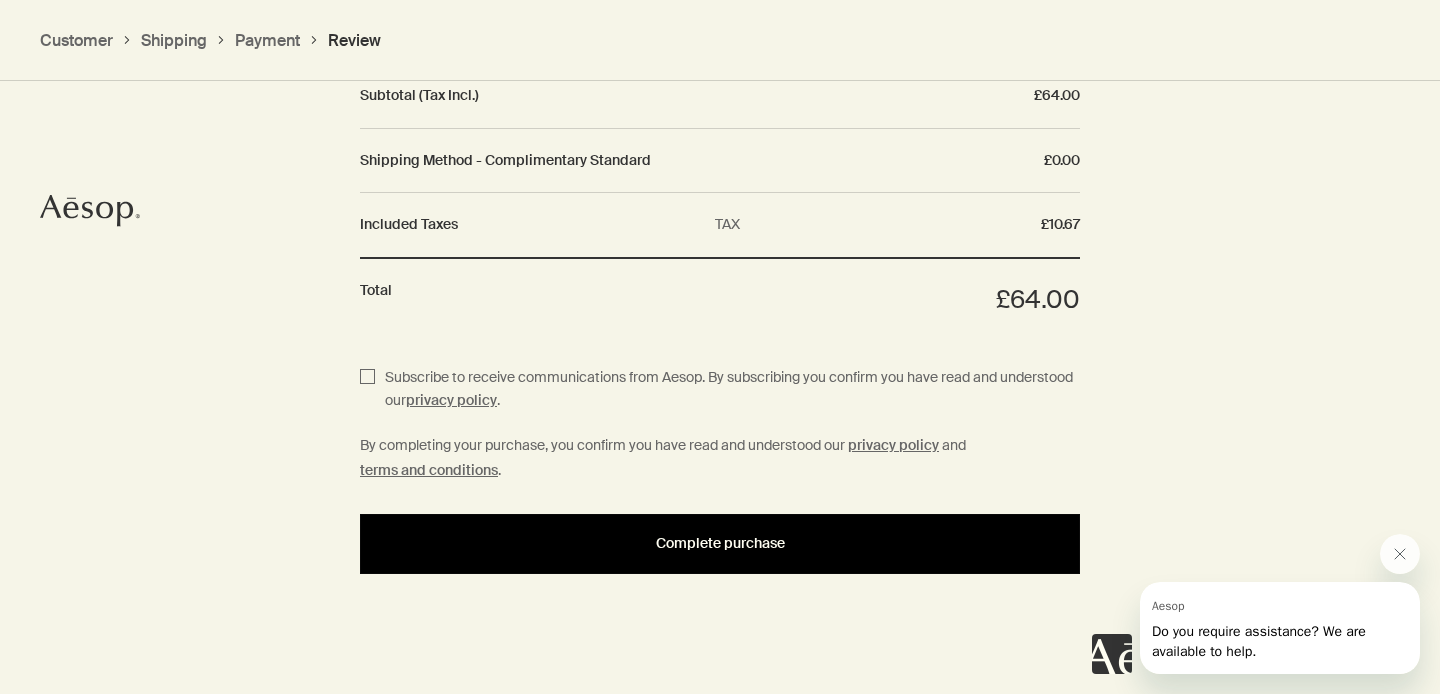 click on "Complete purchase" at bounding box center (720, 544) 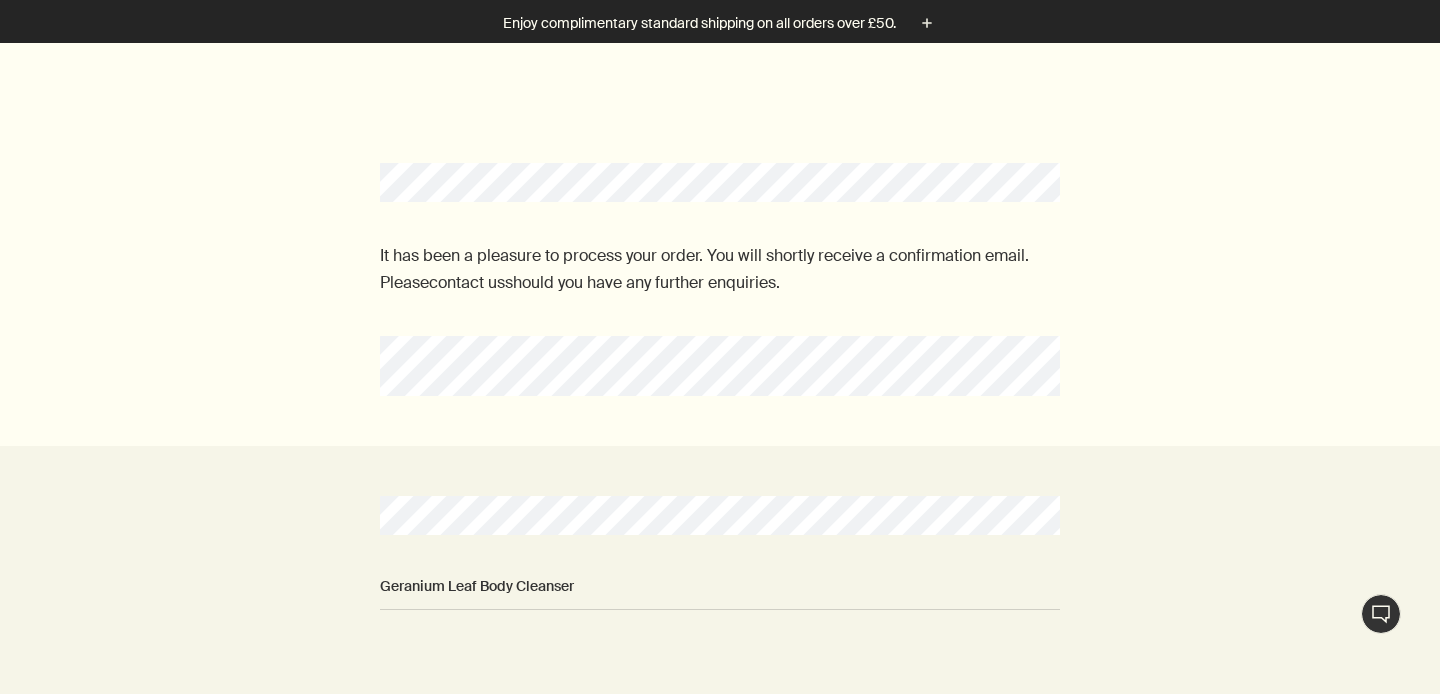 scroll, scrollTop: 0, scrollLeft: 0, axis: both 